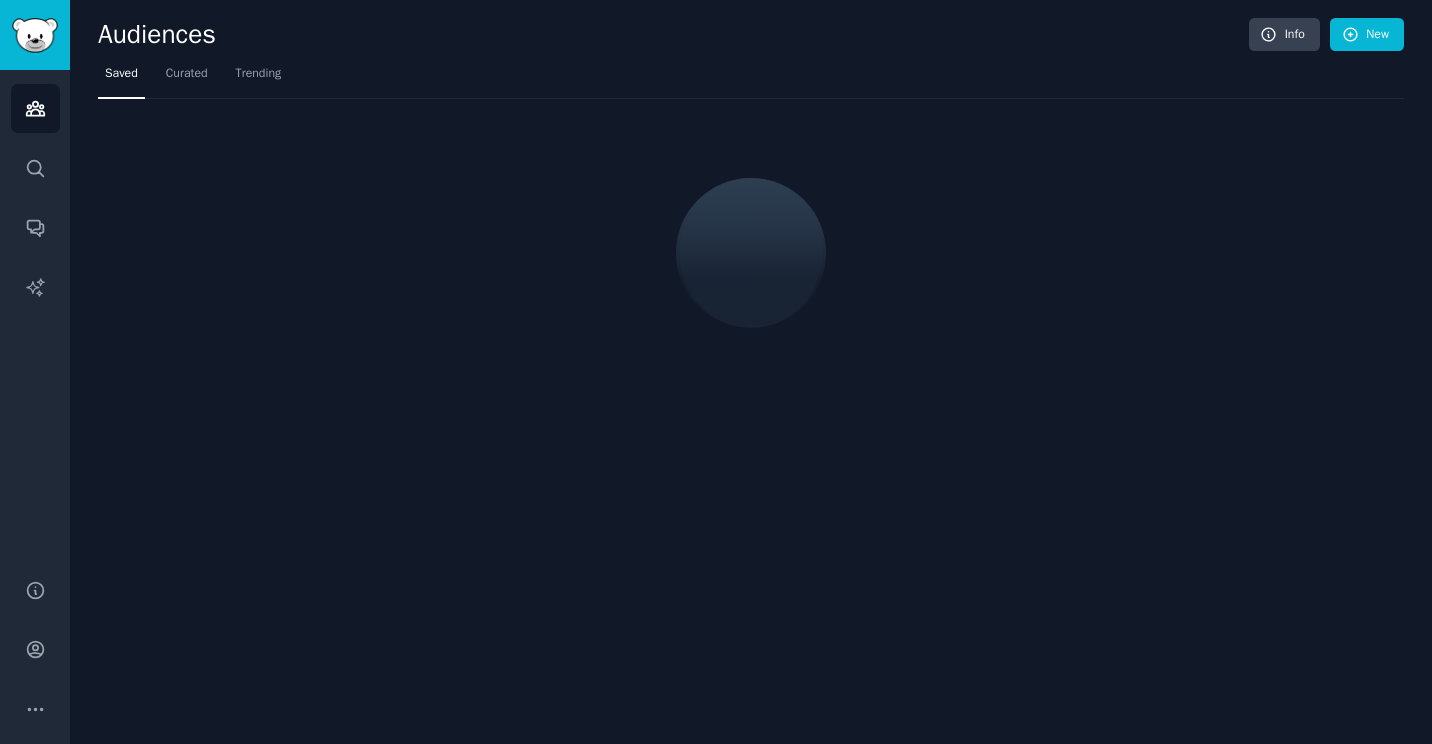 scroll, scrollTop: 0, scrollLeft: 0, axis: both 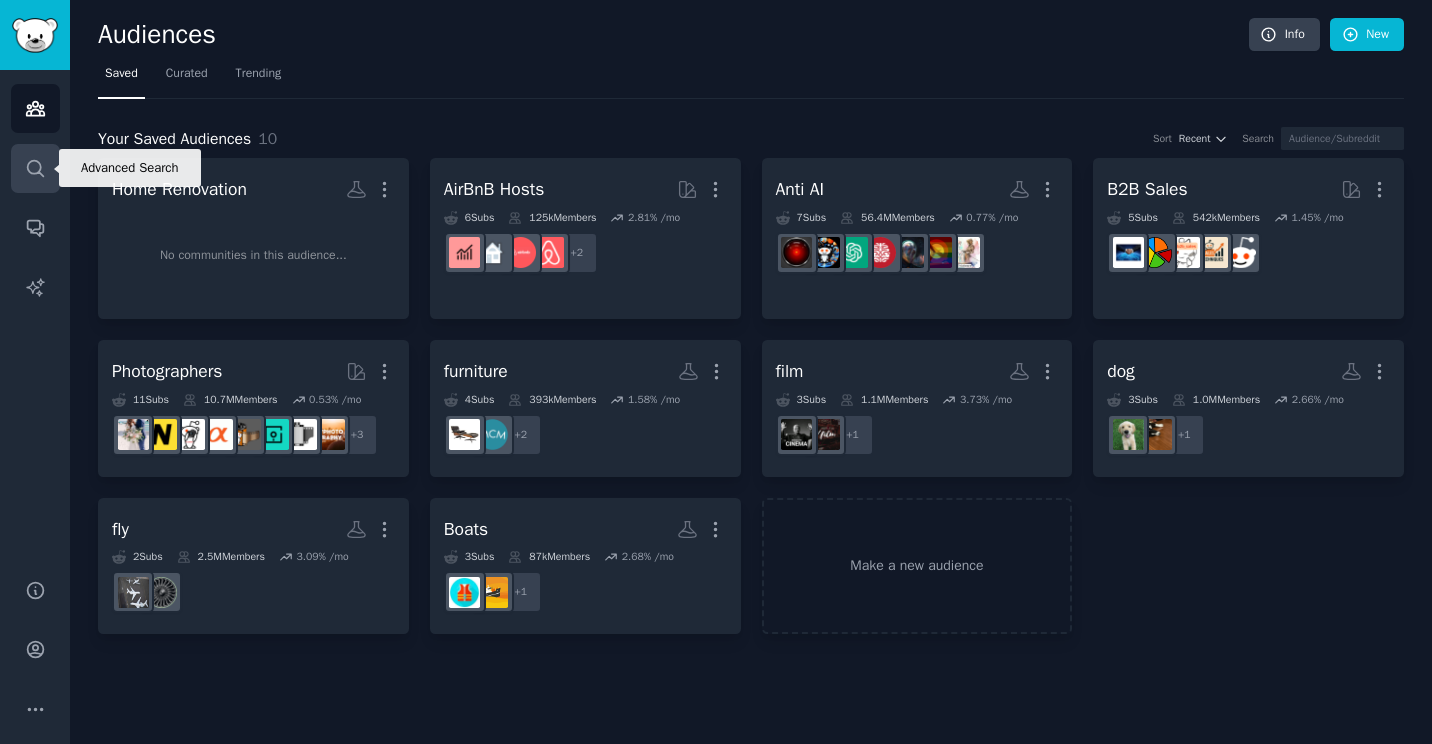 click on "Search" at bounding box center (35, 168) 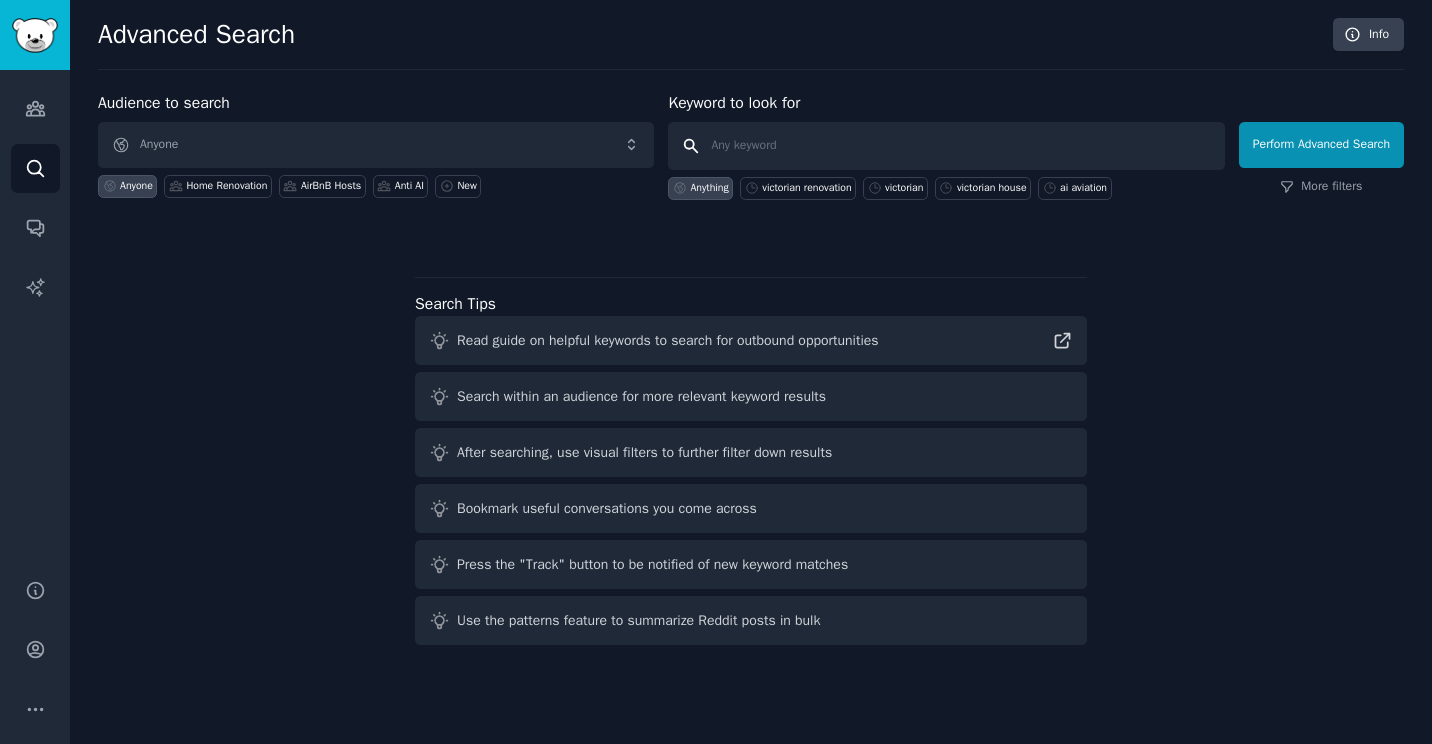 click at bounding box center (946, 146) 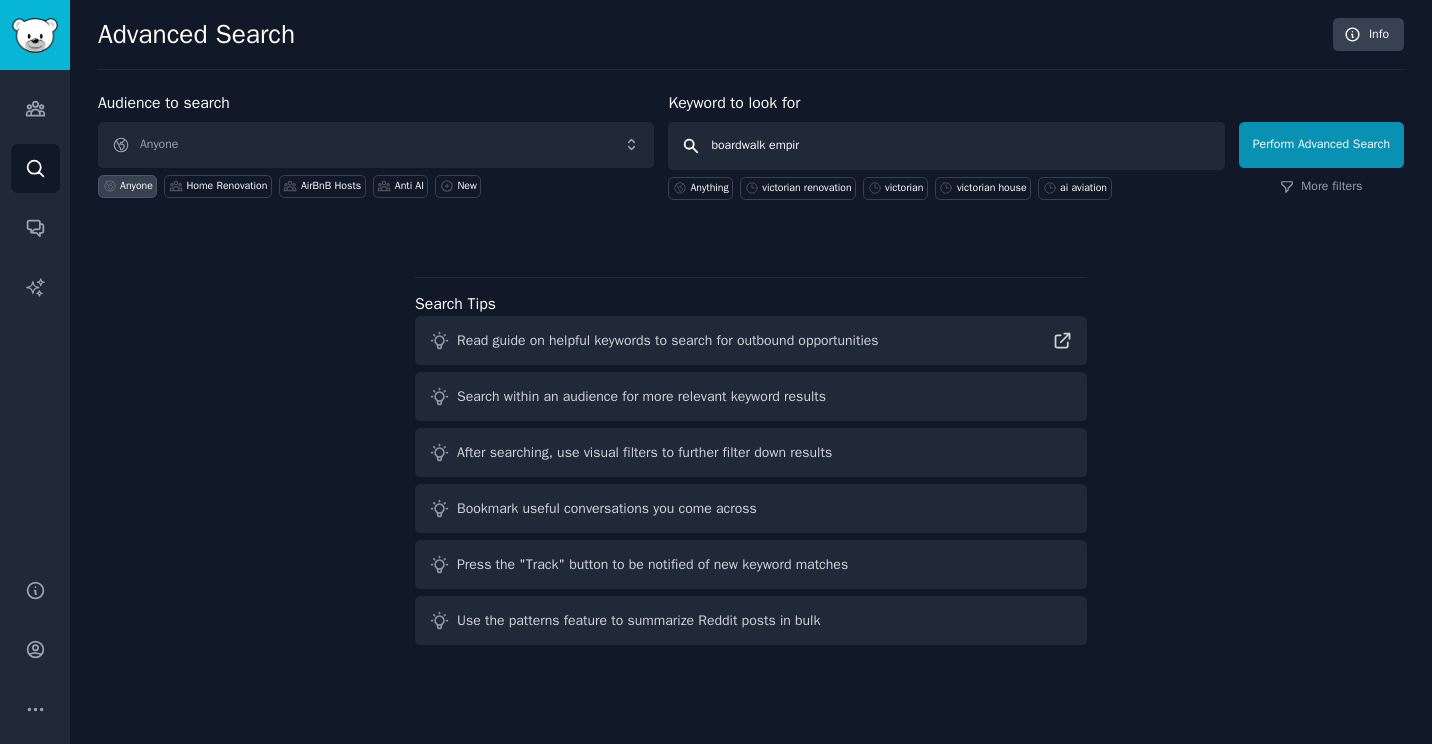 type on "boardwalk empire" 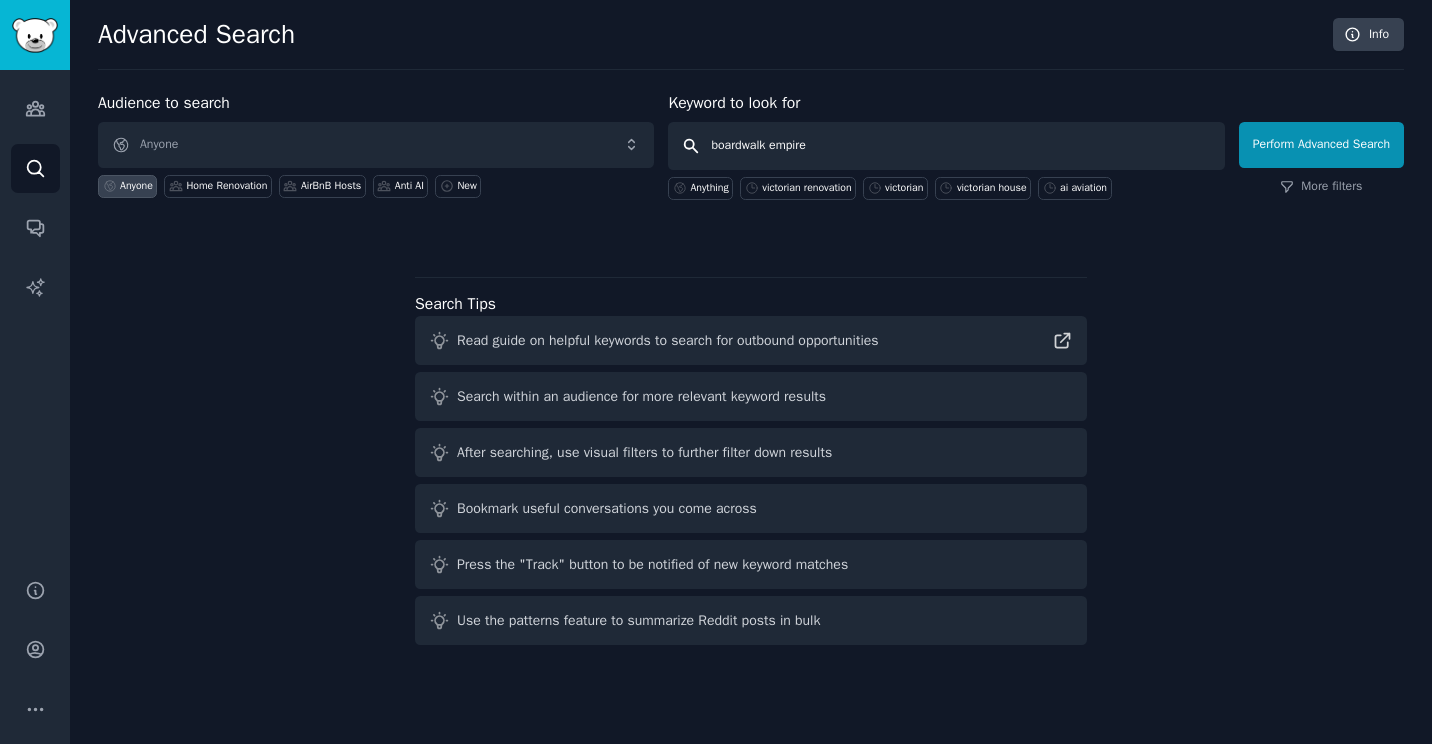 click on "Perform Advanced Search" at bounding box center (1321, 145) 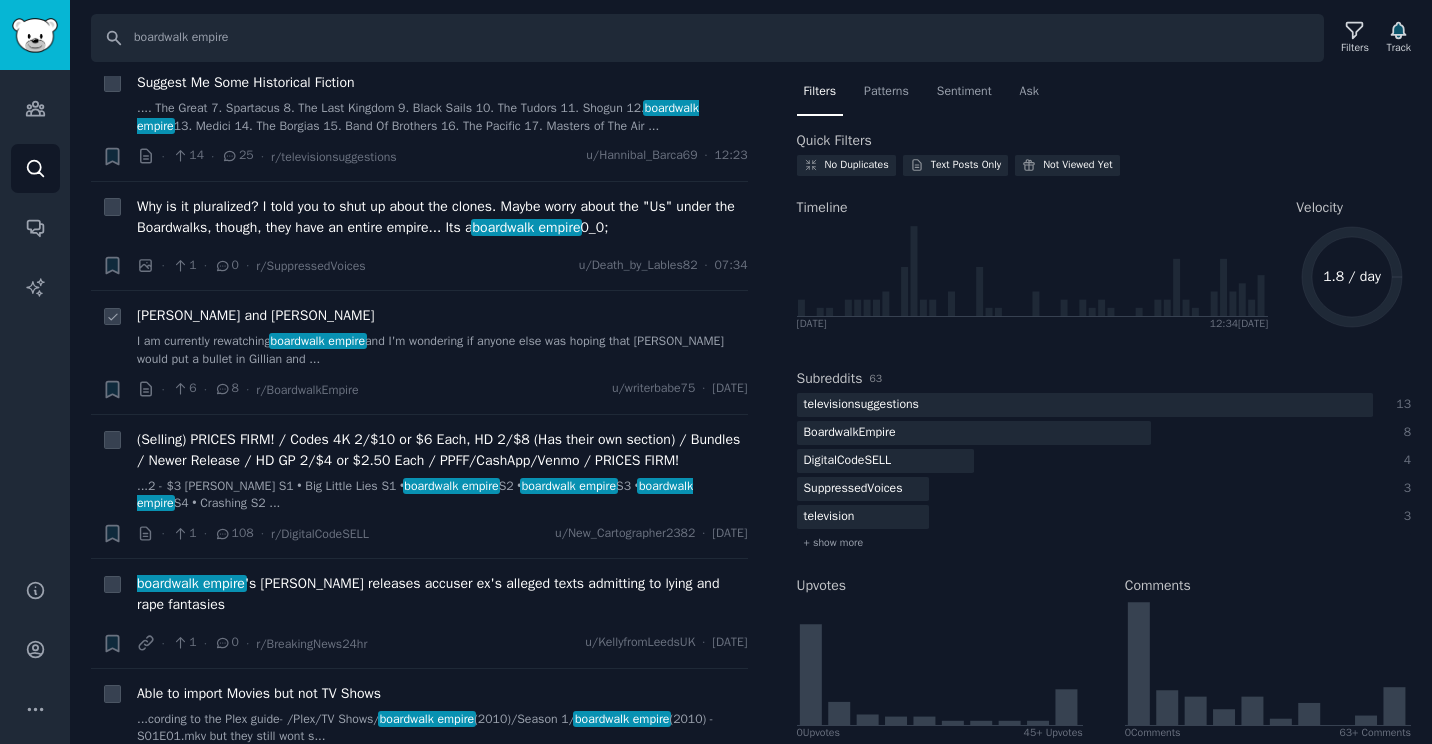 scroll, scrollTop: 157, scrollLeft: 0, axis: vertical 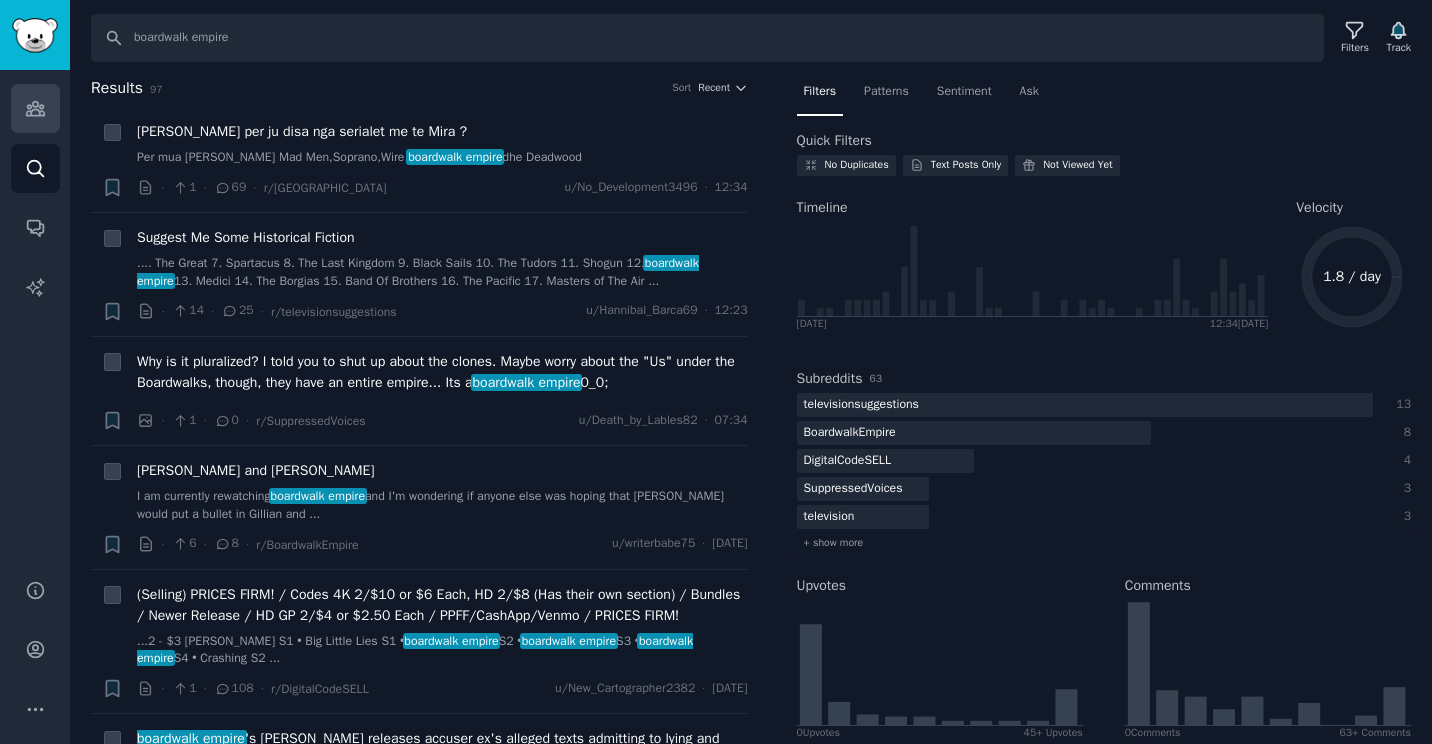 drag, startPoint x: 343, startPoint y: 482, endPoint x: 41, endPoint y: 116, distance: 474.51028 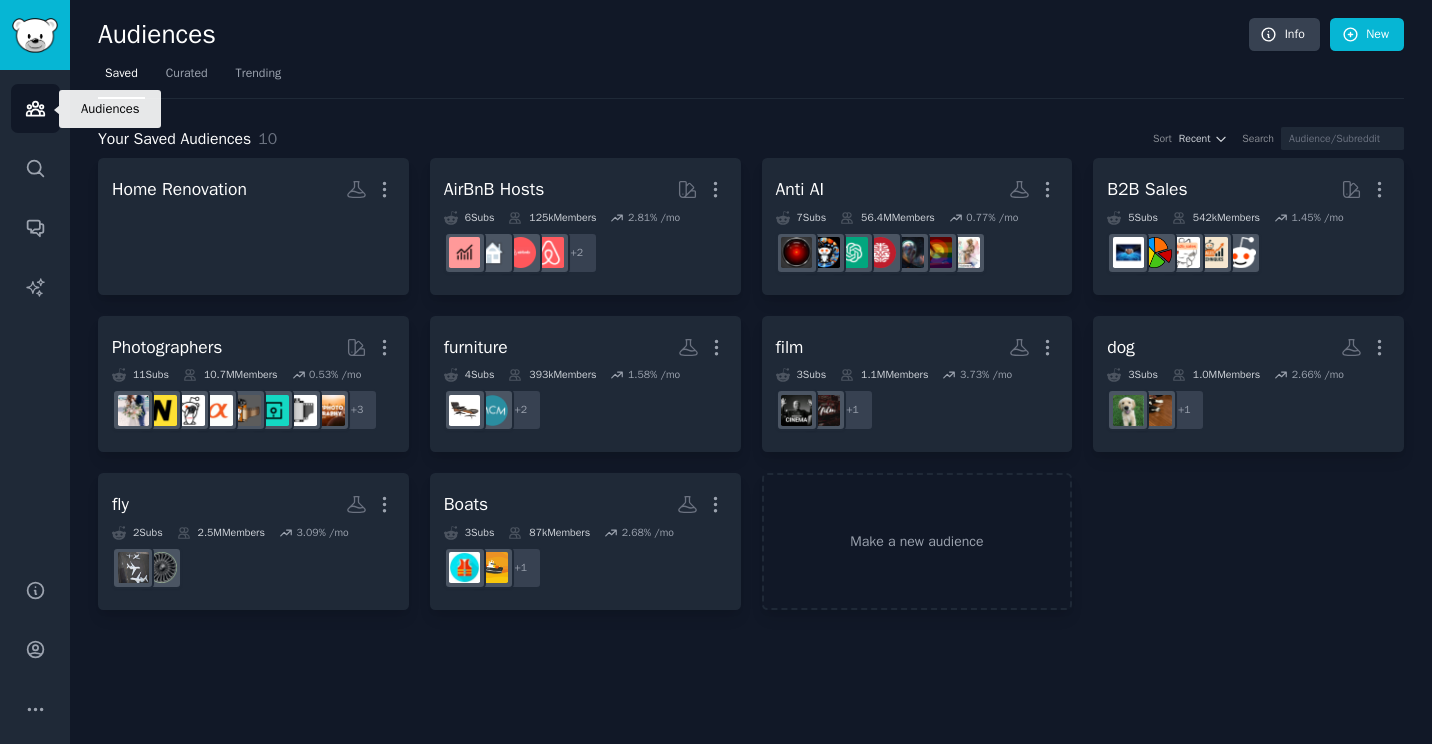 click 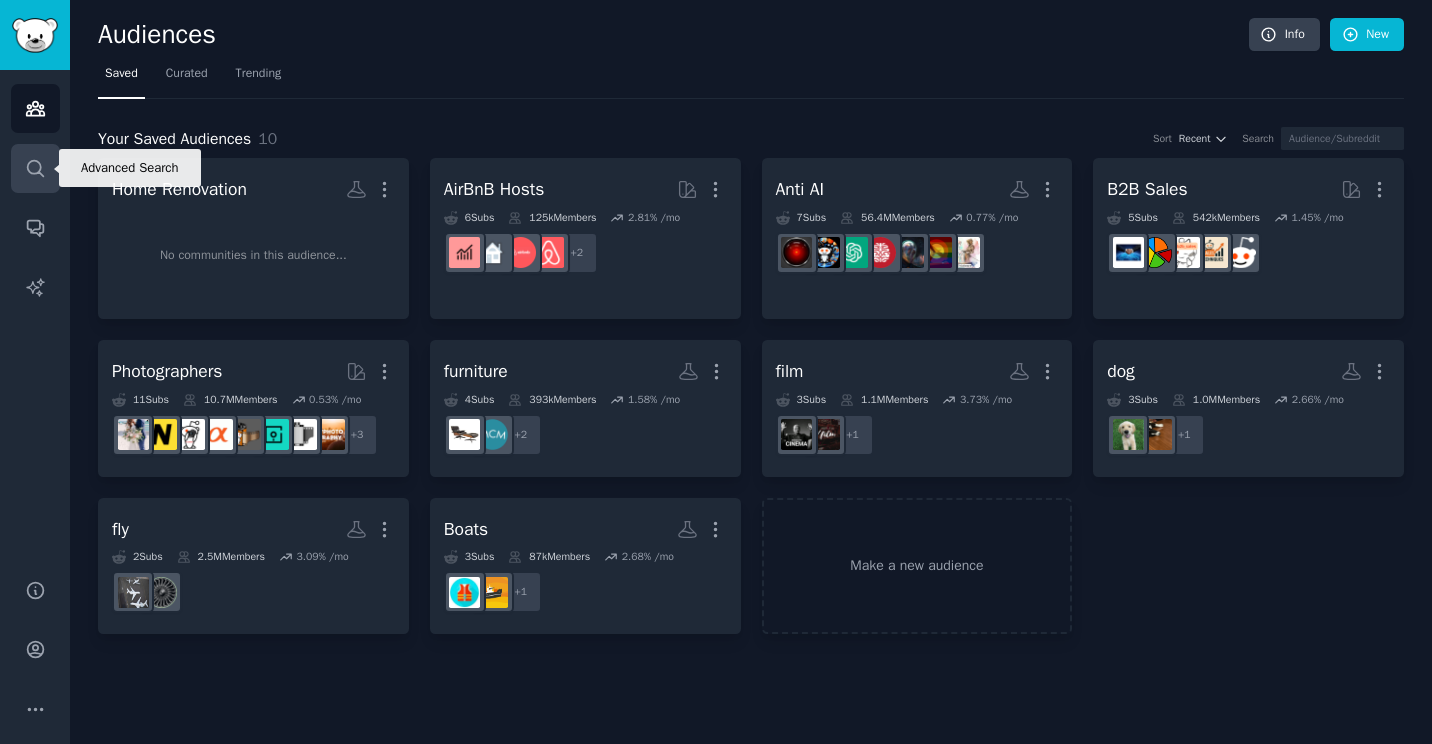 click on "Search" at bounding box center [35, 168] 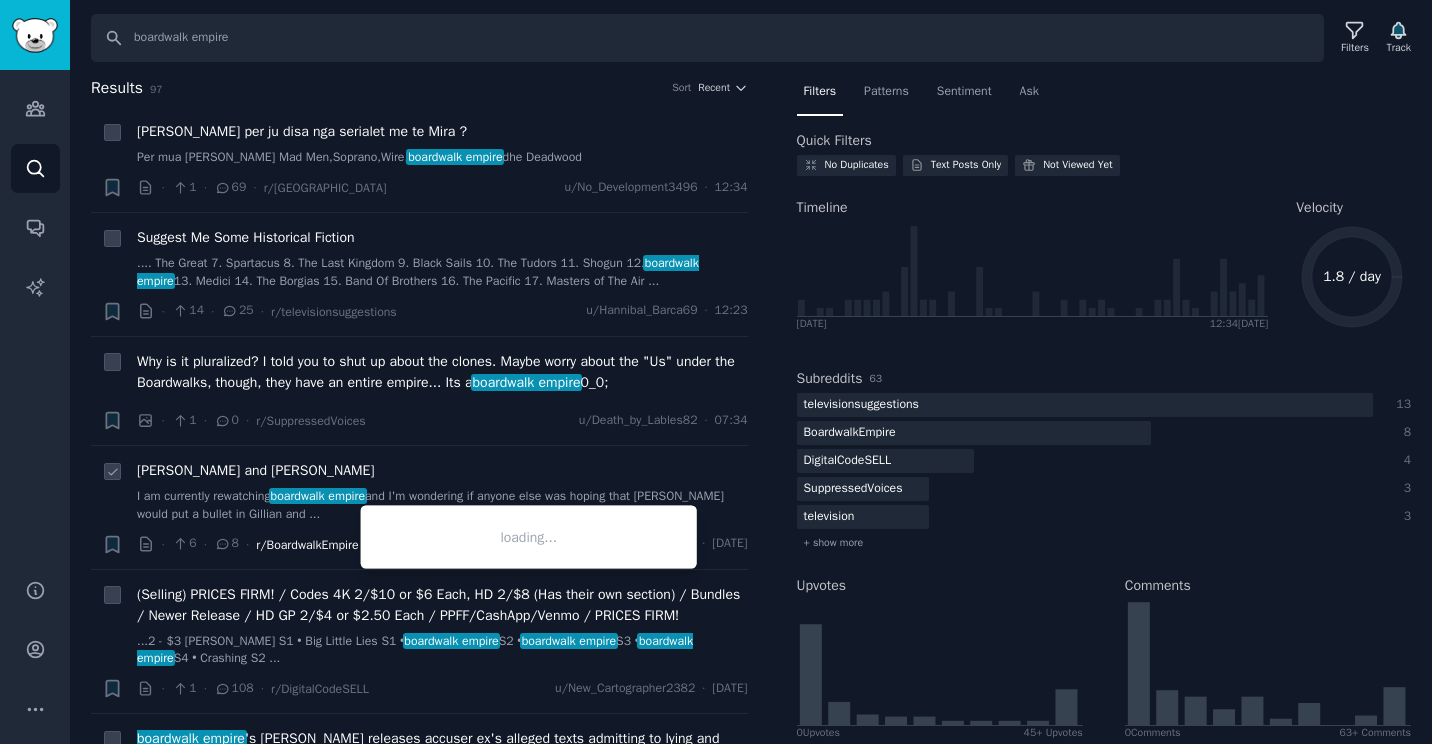 click on "r/BoardwalkEmpire" at bounding box center (307, 545) 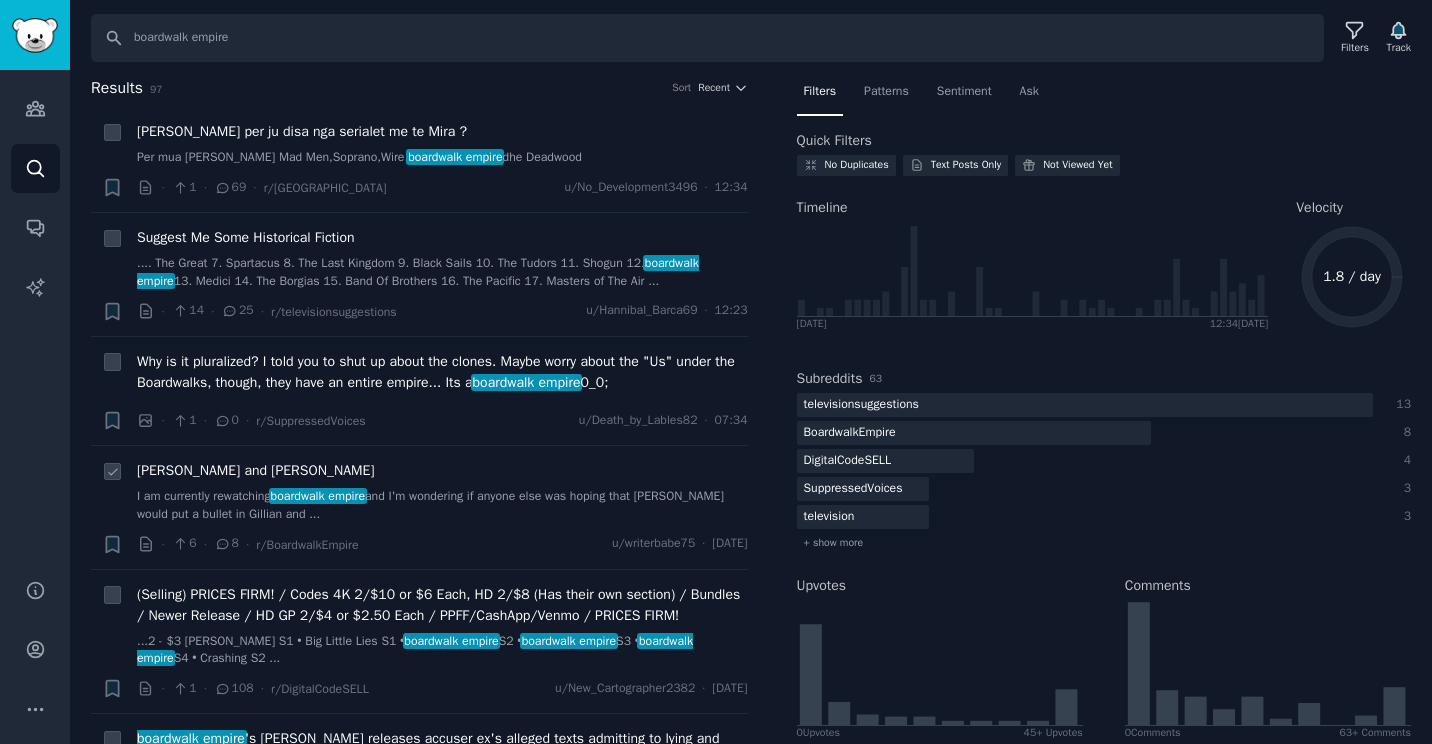 click on "[PERSON_NAME] and [PERSON_NAME]" at bounding box center (255, 470) 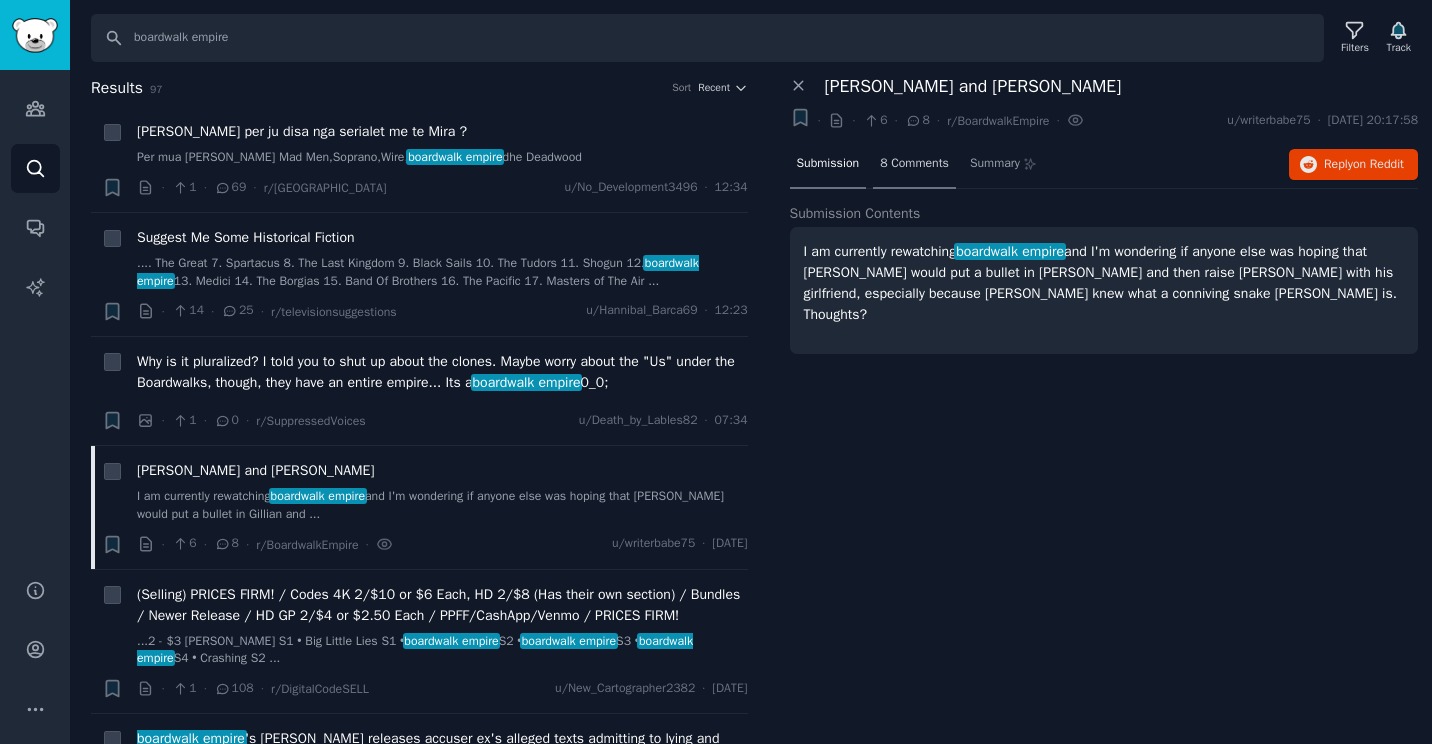 click on "8 Comments" at bounding box center (914, 165) 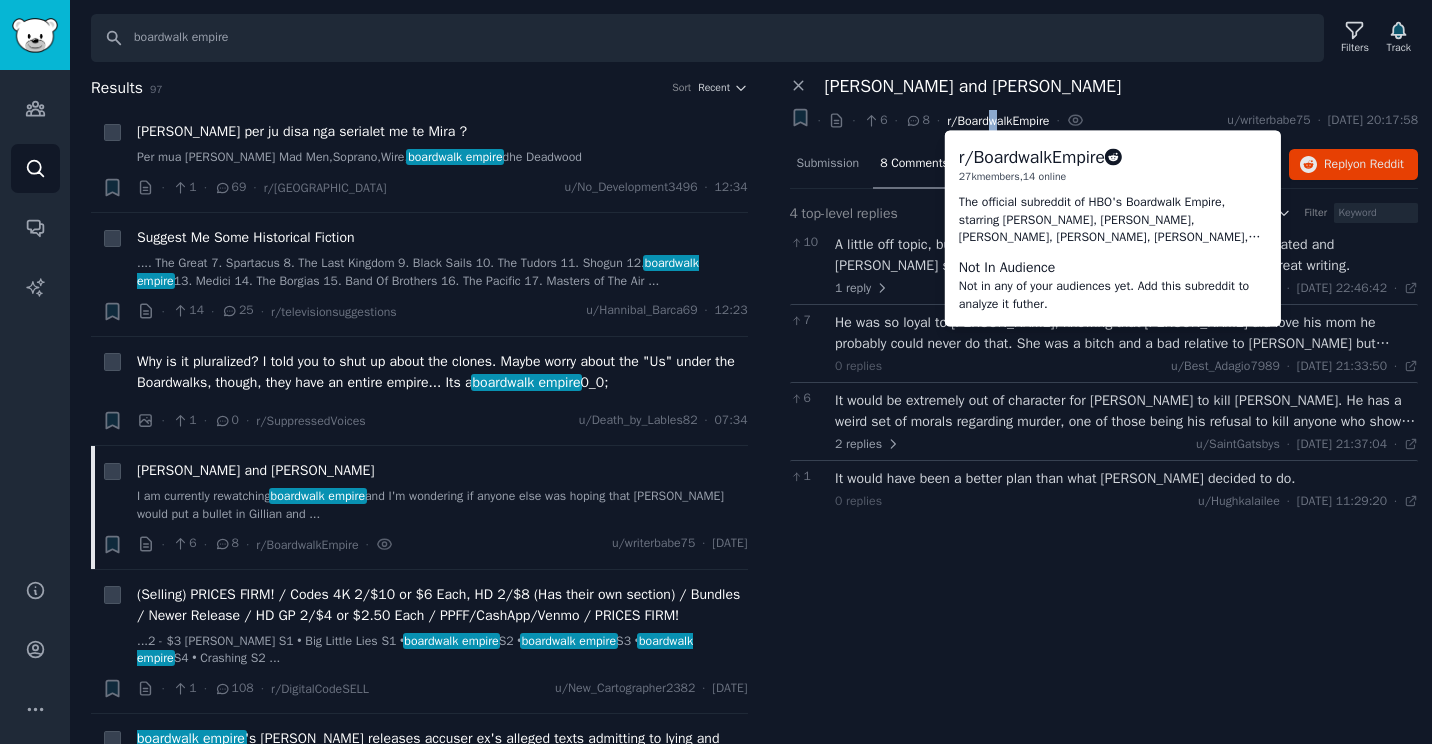 drag, startPoint x: 993, startPoint y: 129, endPoint x: 987, endPoint y: 118, distance: 12.529964 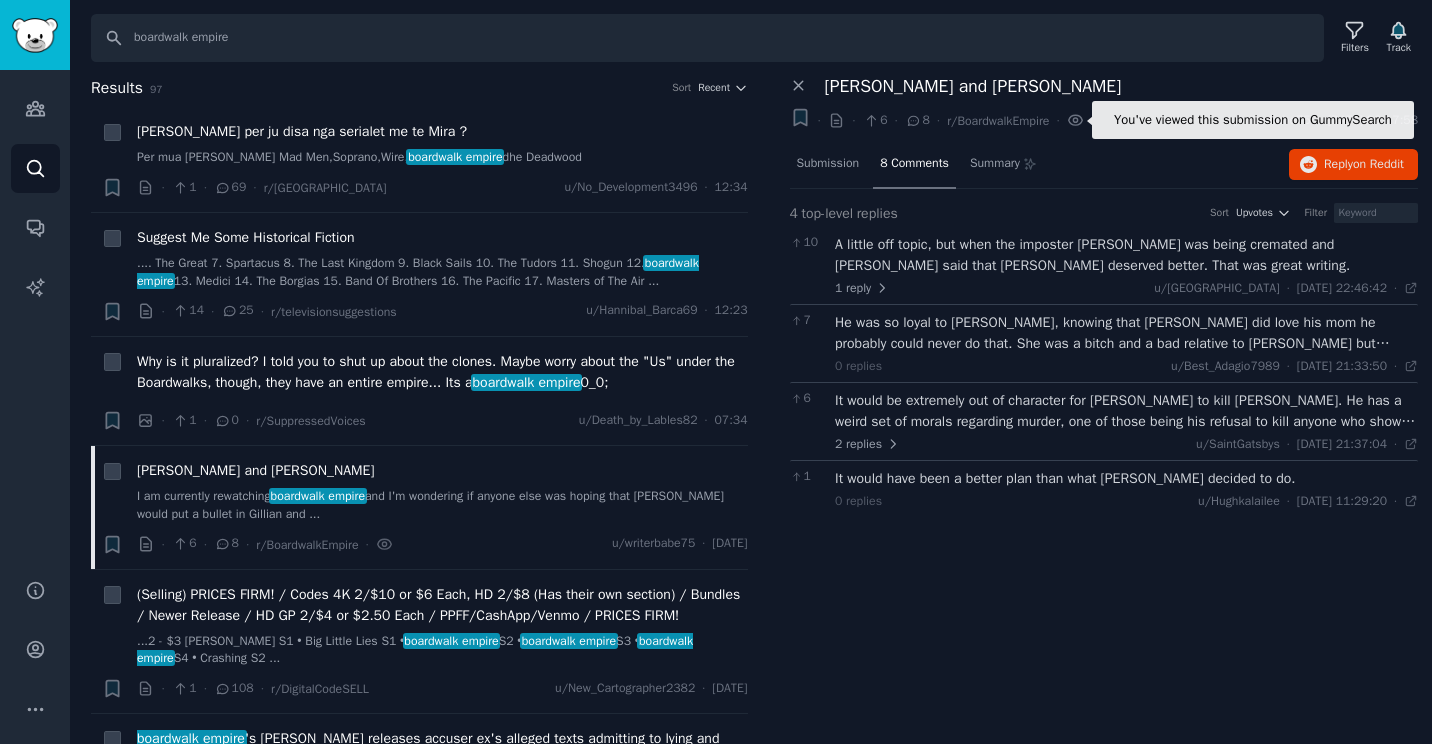 click 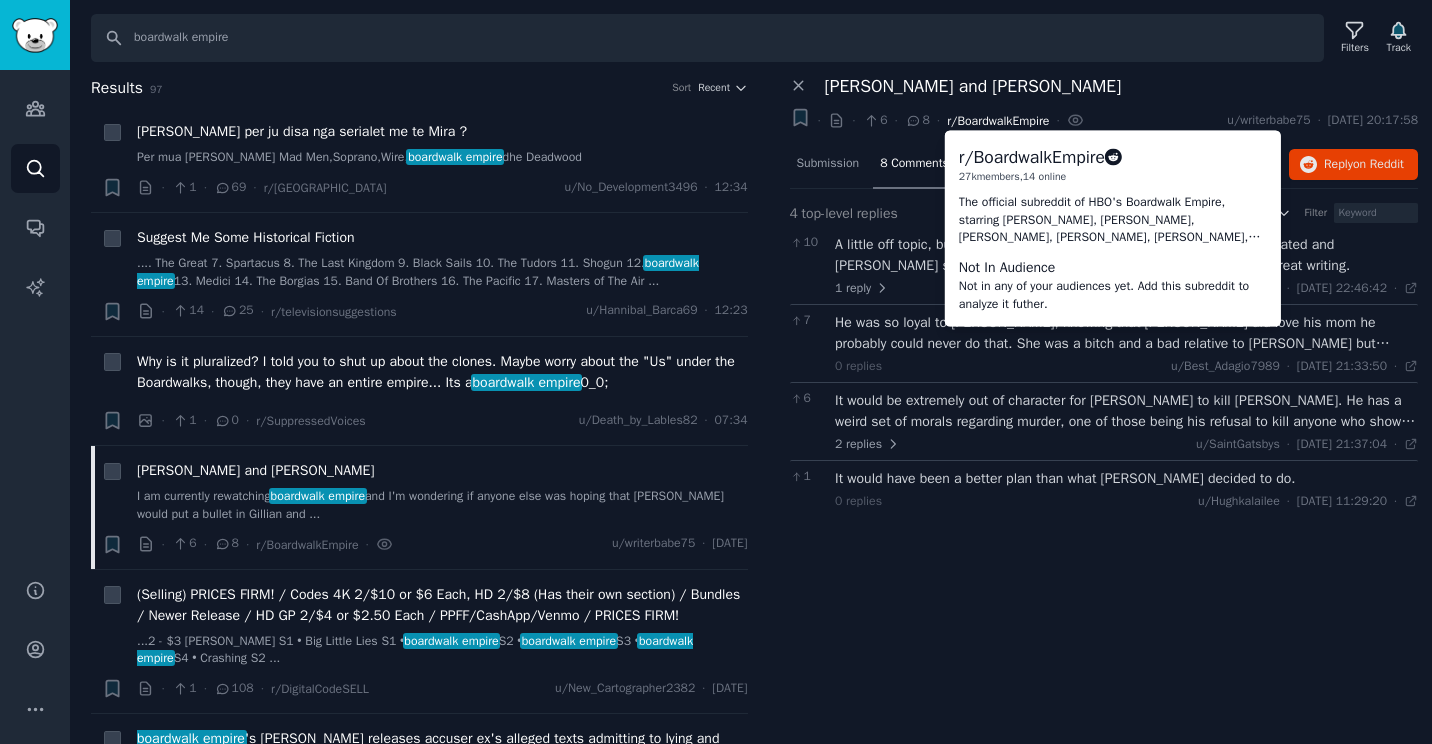 click on "r/BoardwalkEmpire" at bounding box center (998, 121) 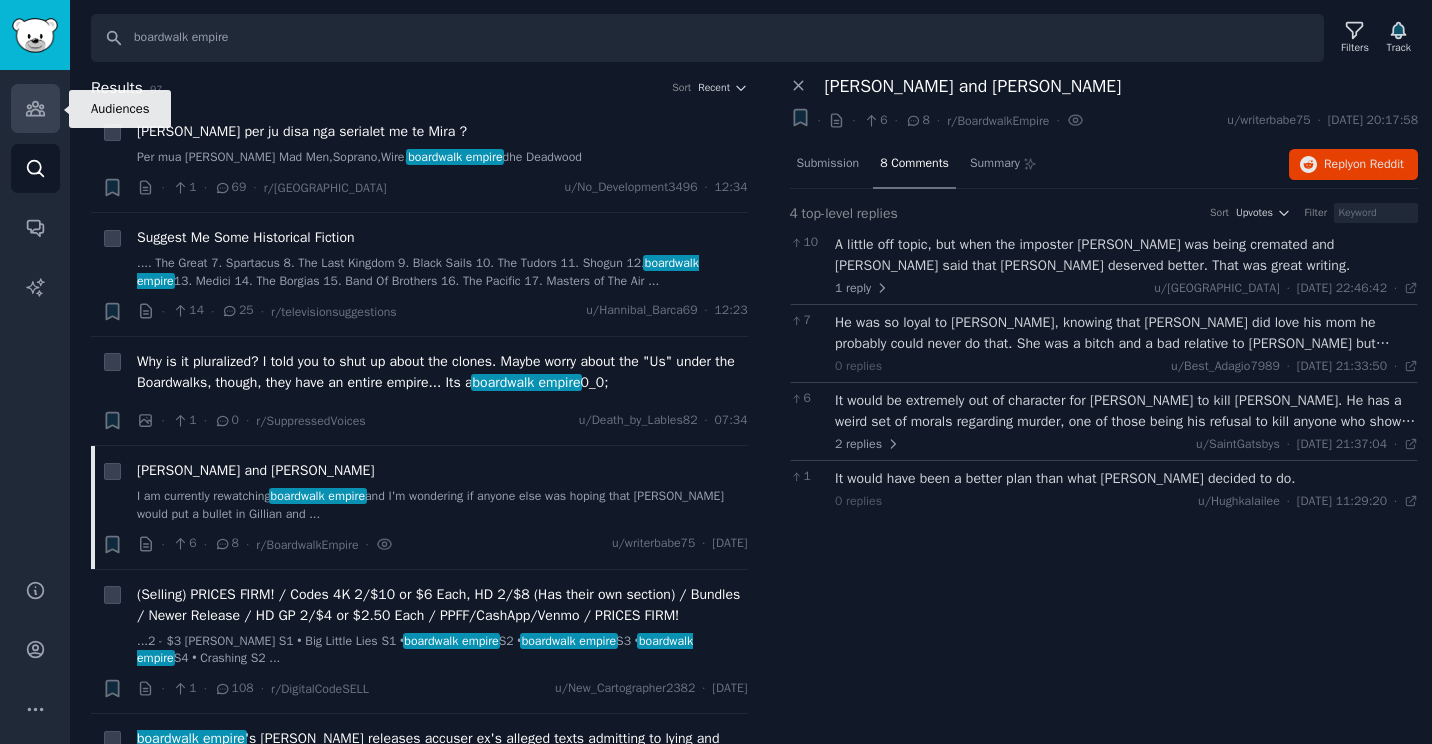 click on "Audiences" at bounding box center [35, 108] 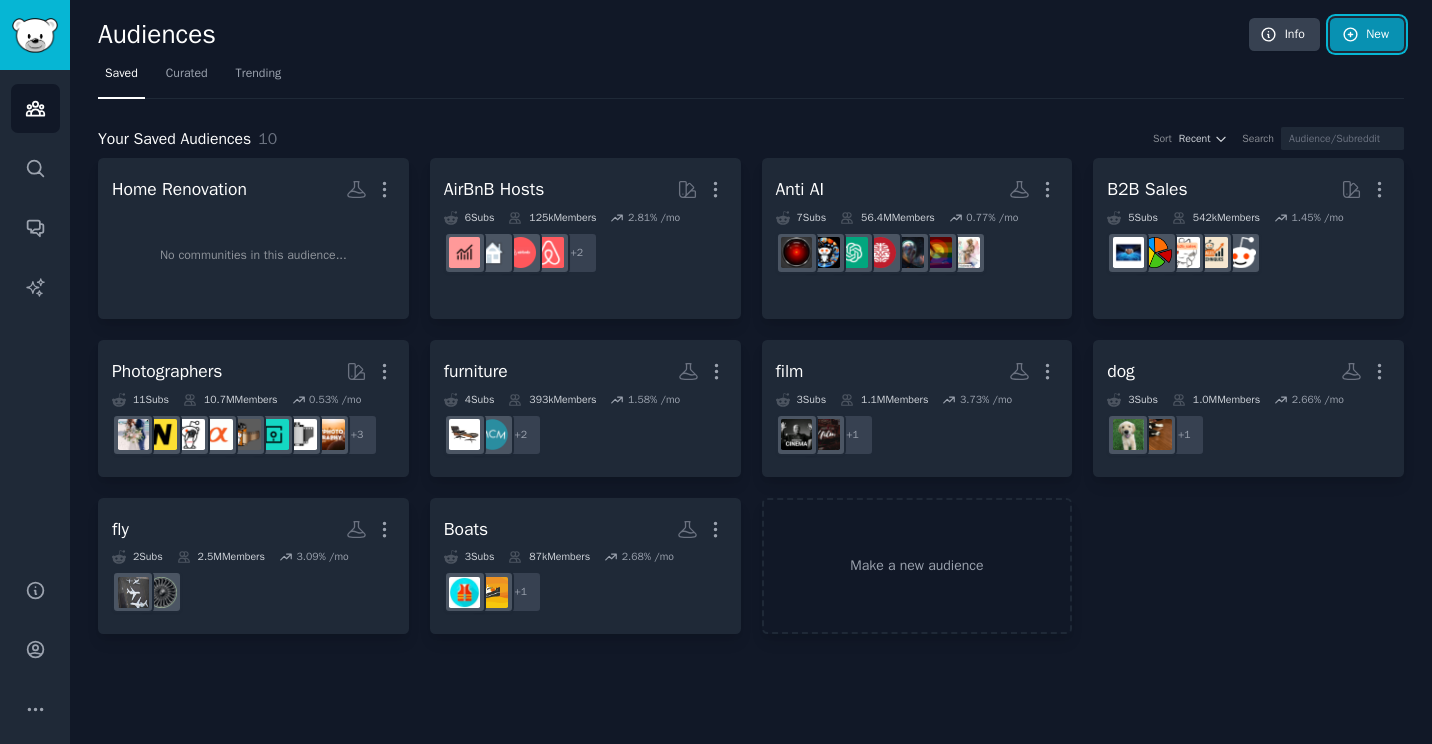 click on "New" at bounding box center (1367, 35) 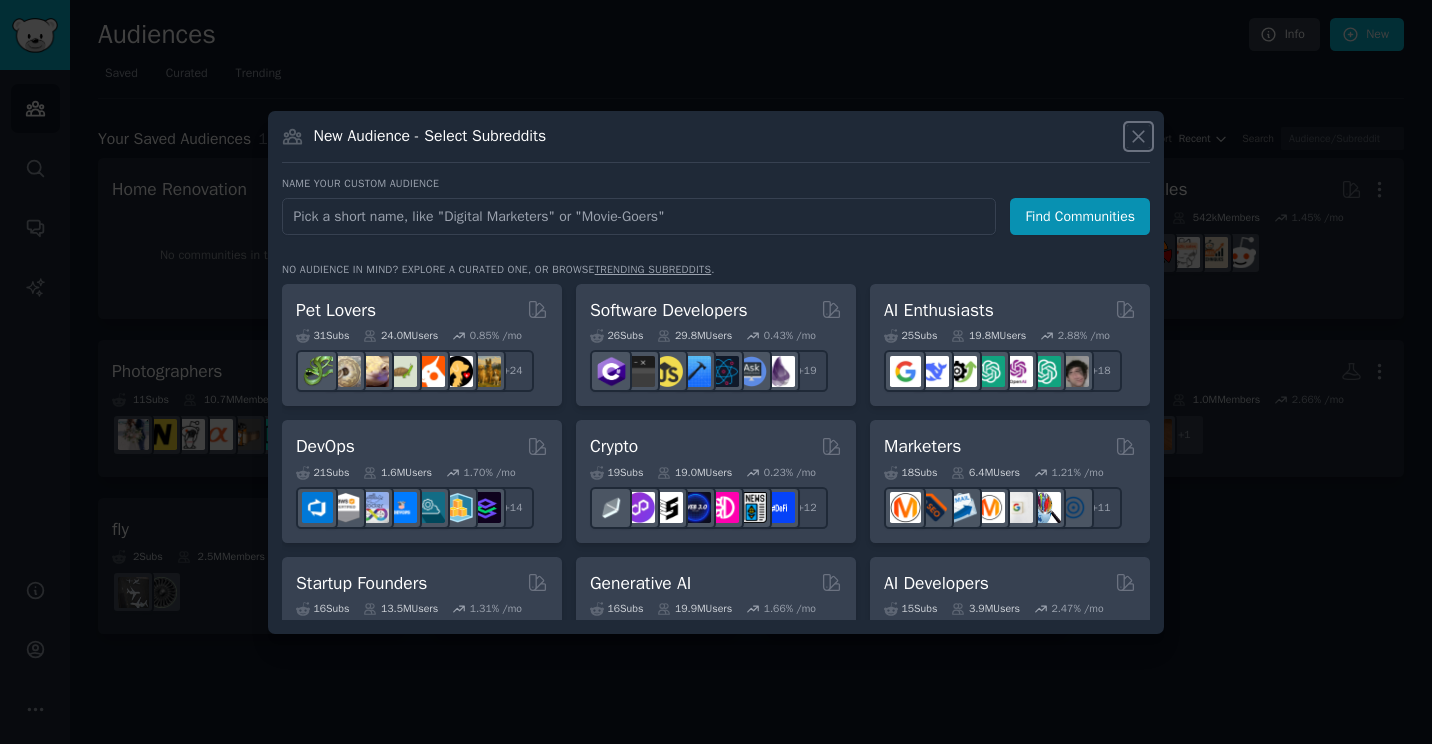 click 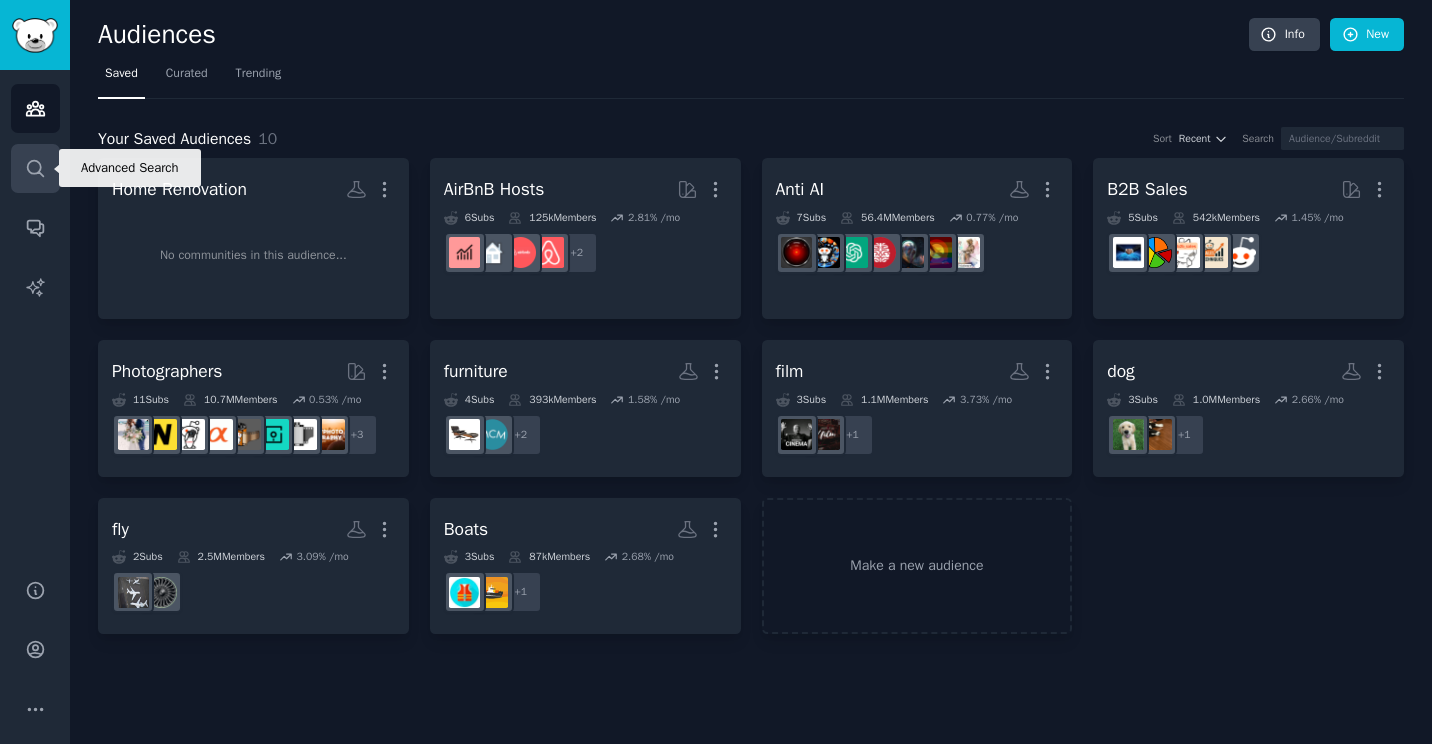 click 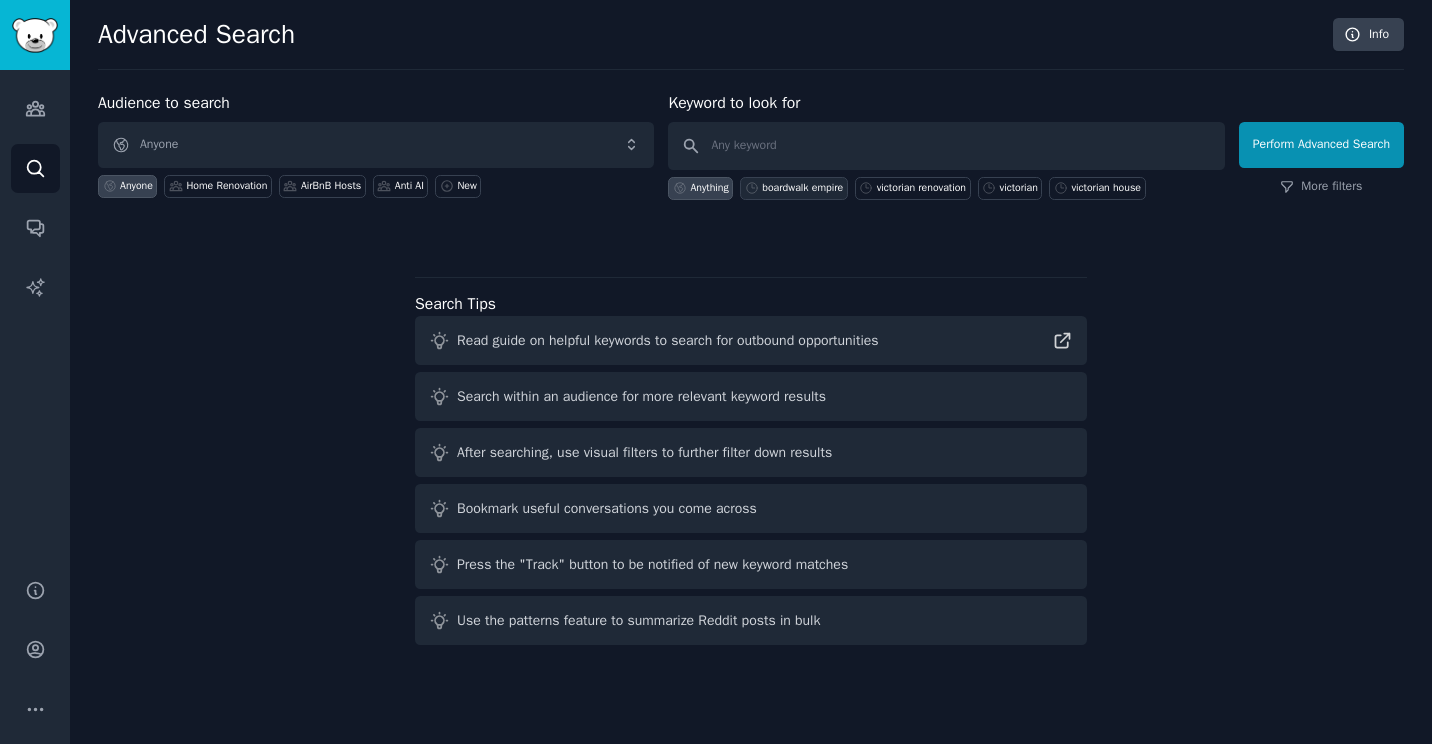 click on "boardwalk empire" at bounding box center [793, 188] 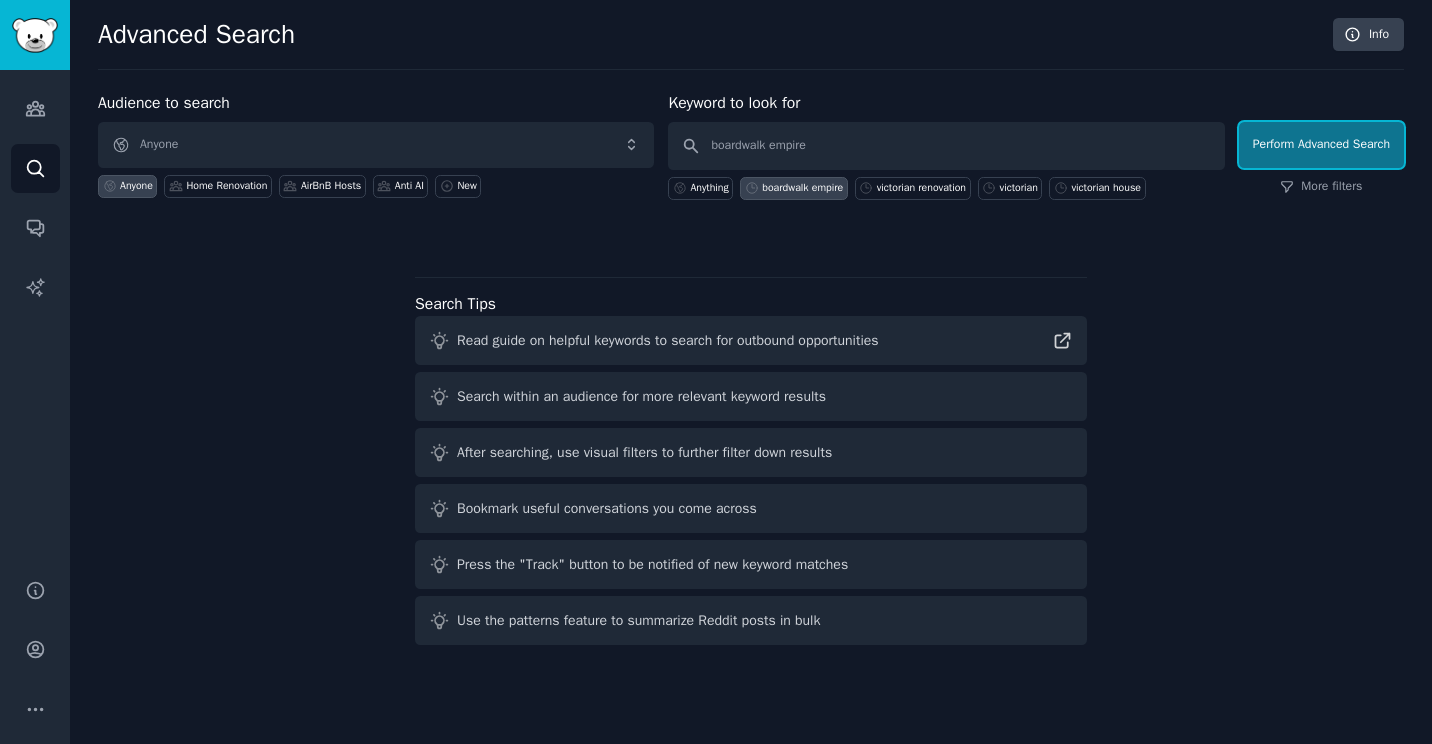 click on "Perform Advanced Search" at bounding box center [1321, 145] 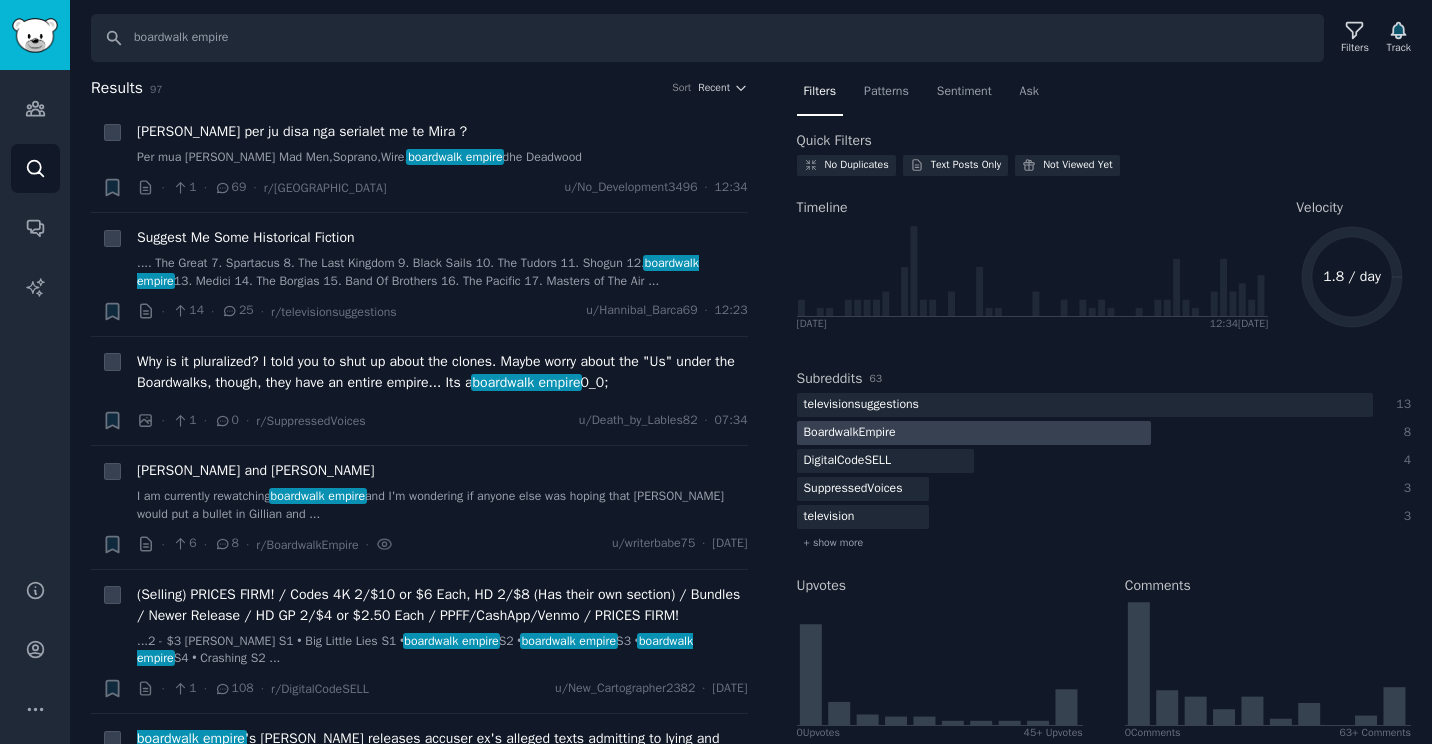 click on "BoardwalkEmpire" 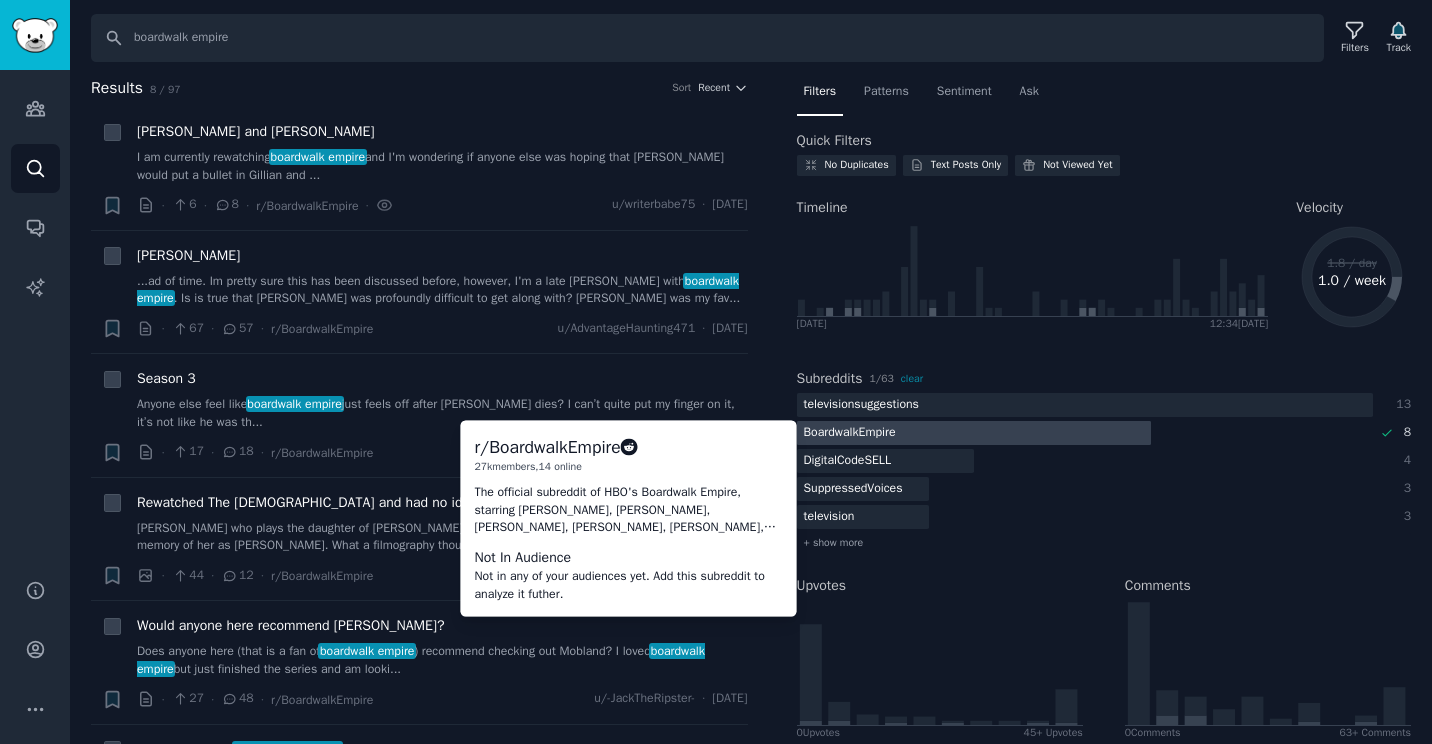 click on "BoardwalkEmpire" at bounding box center (850, 433) 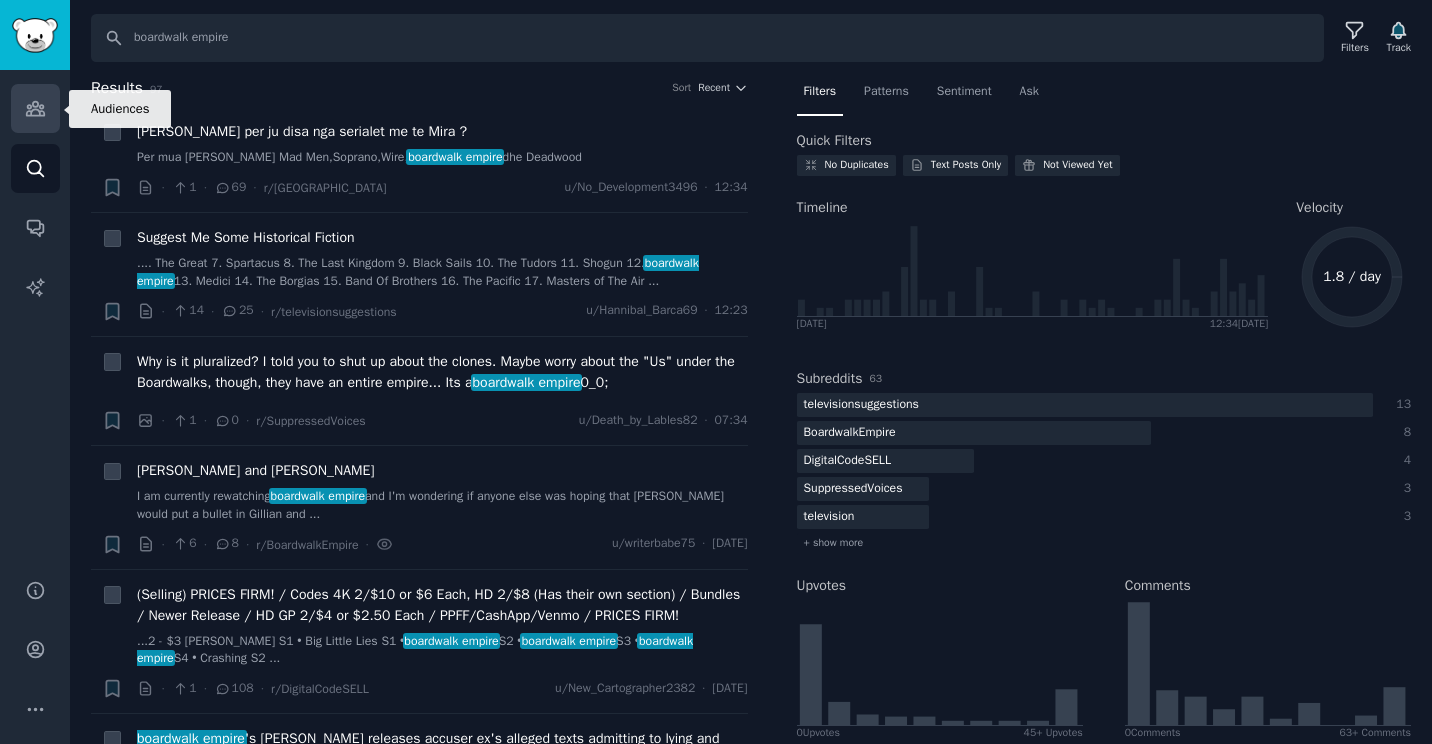 click 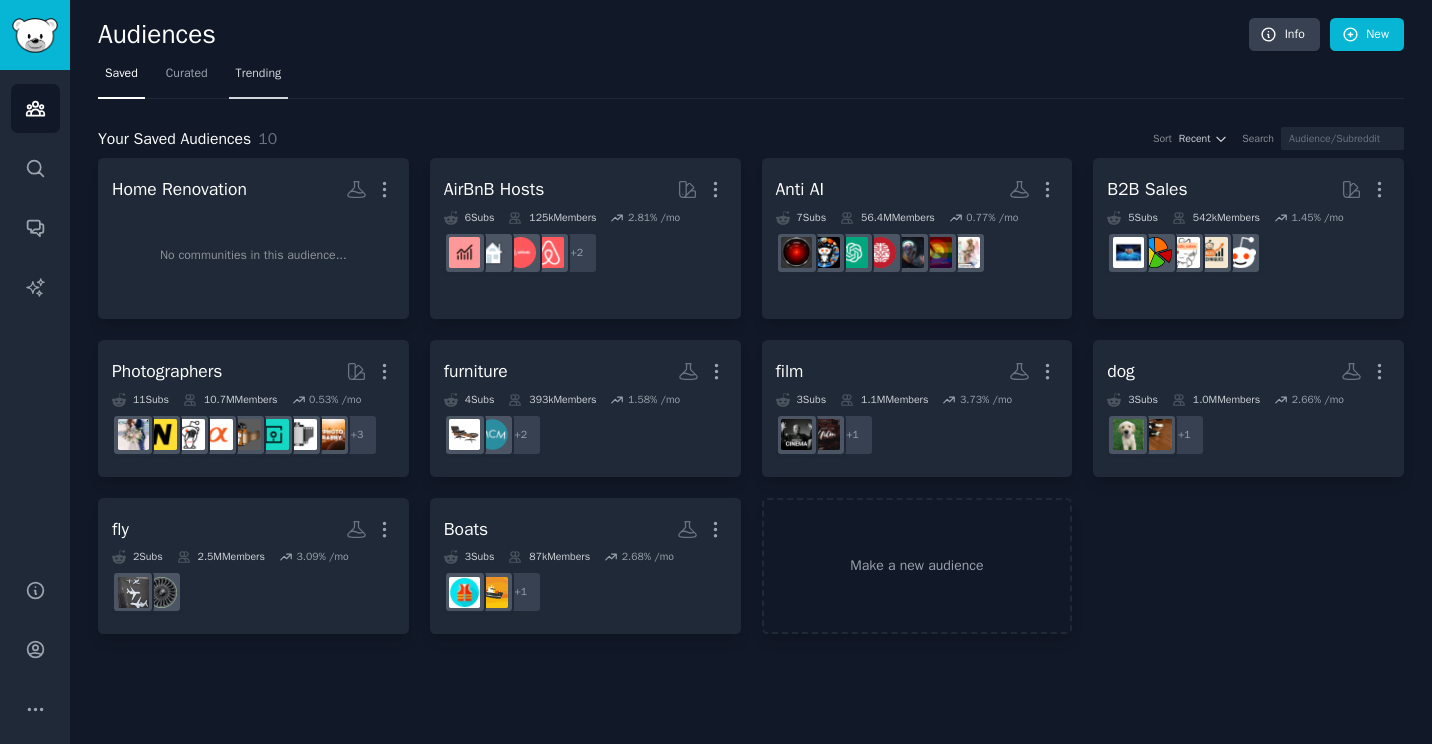 click on "Trending" at bounding box center (259, 78) 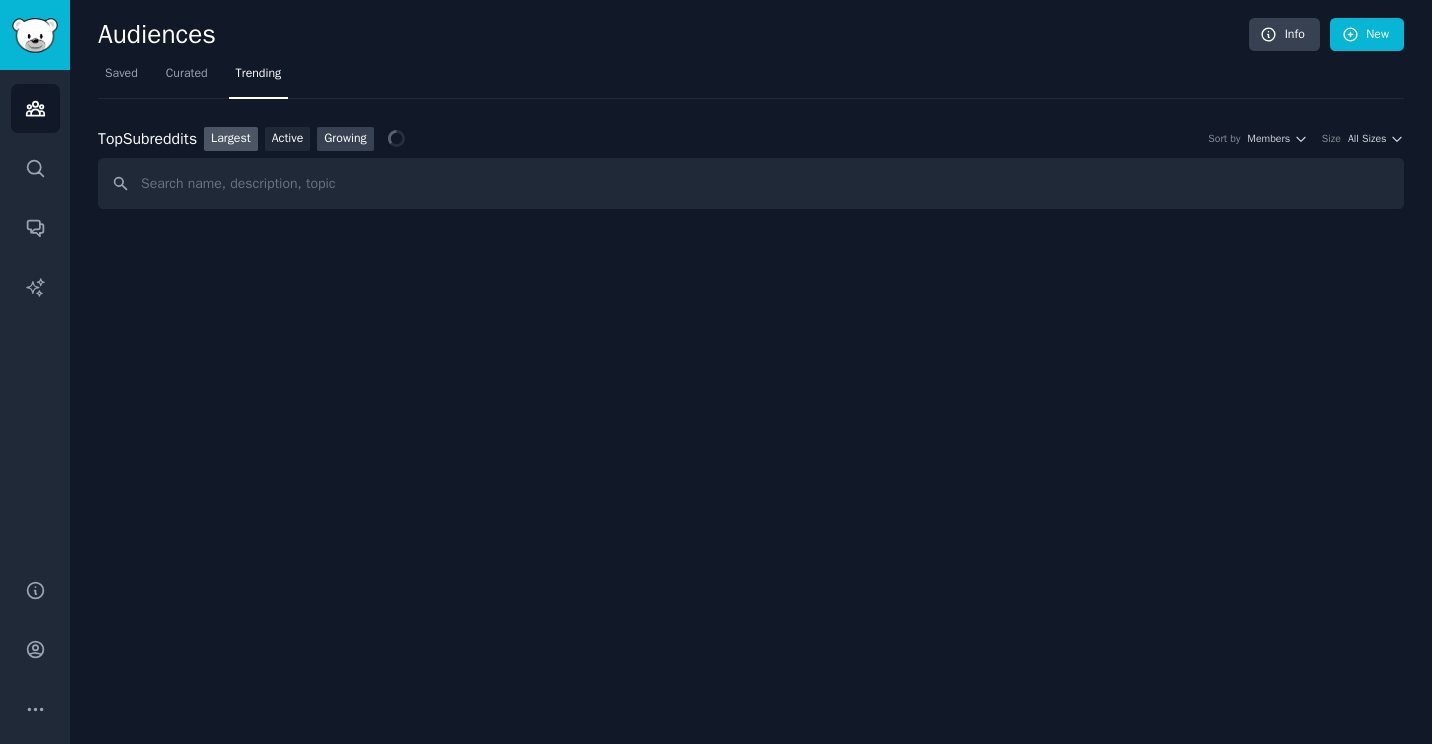 click on "Growing" at bounding box center (345, 139) 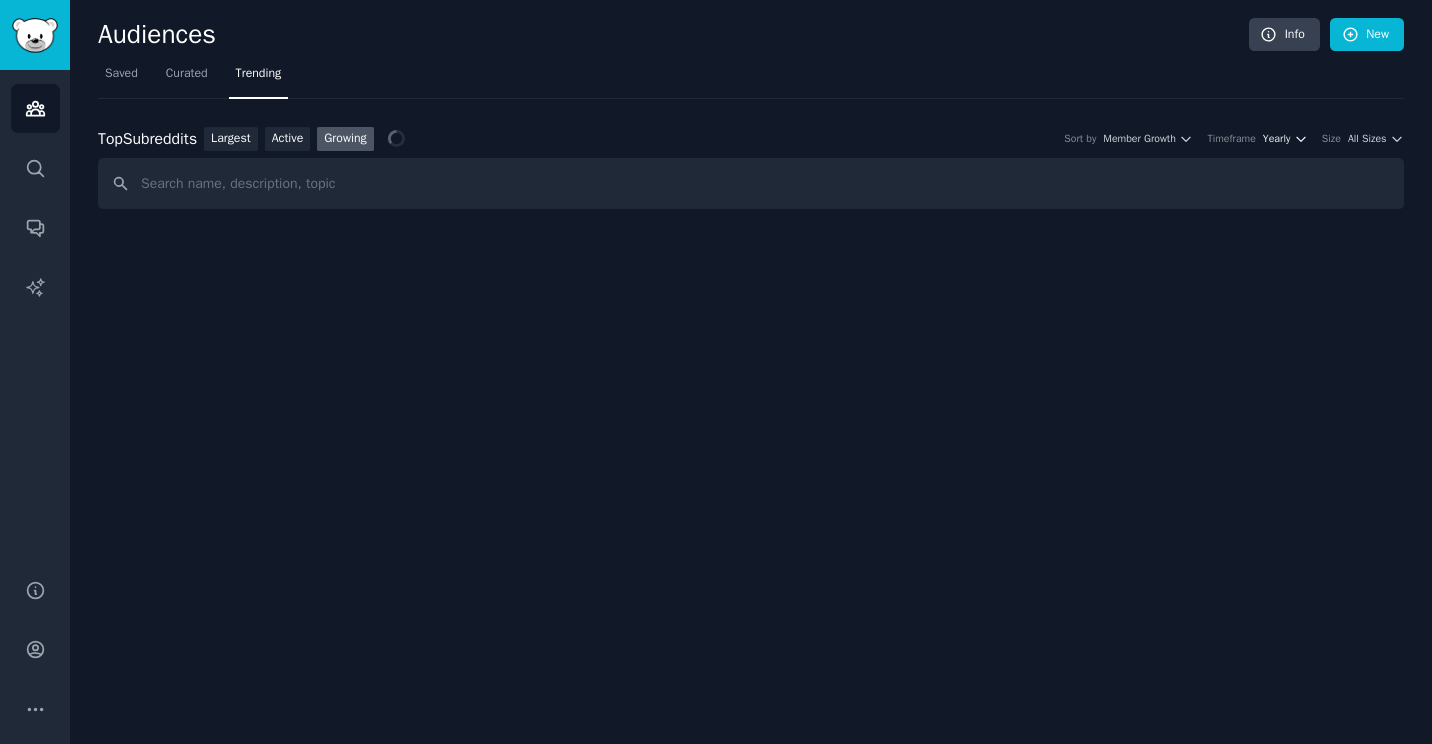 click 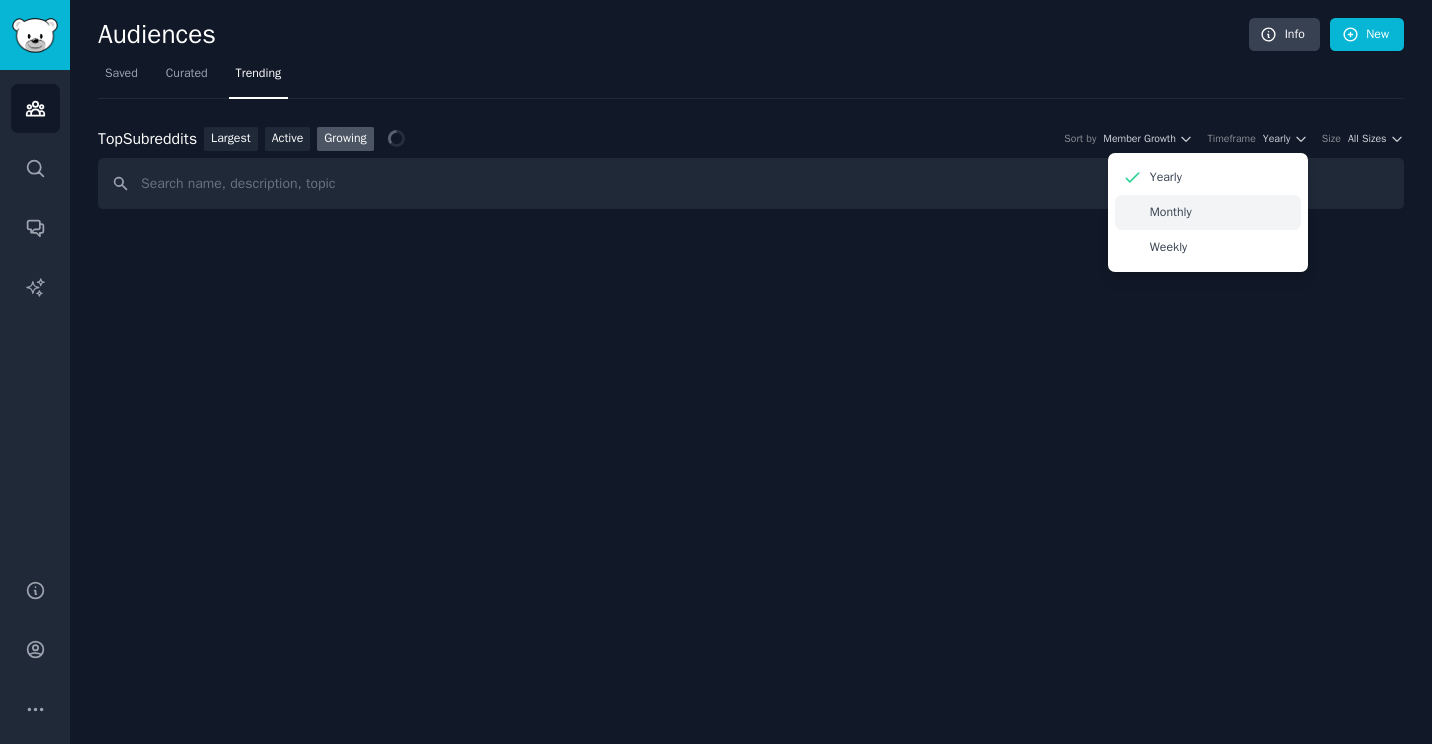 click on "Monthly" at bounding box center (1171, 213) 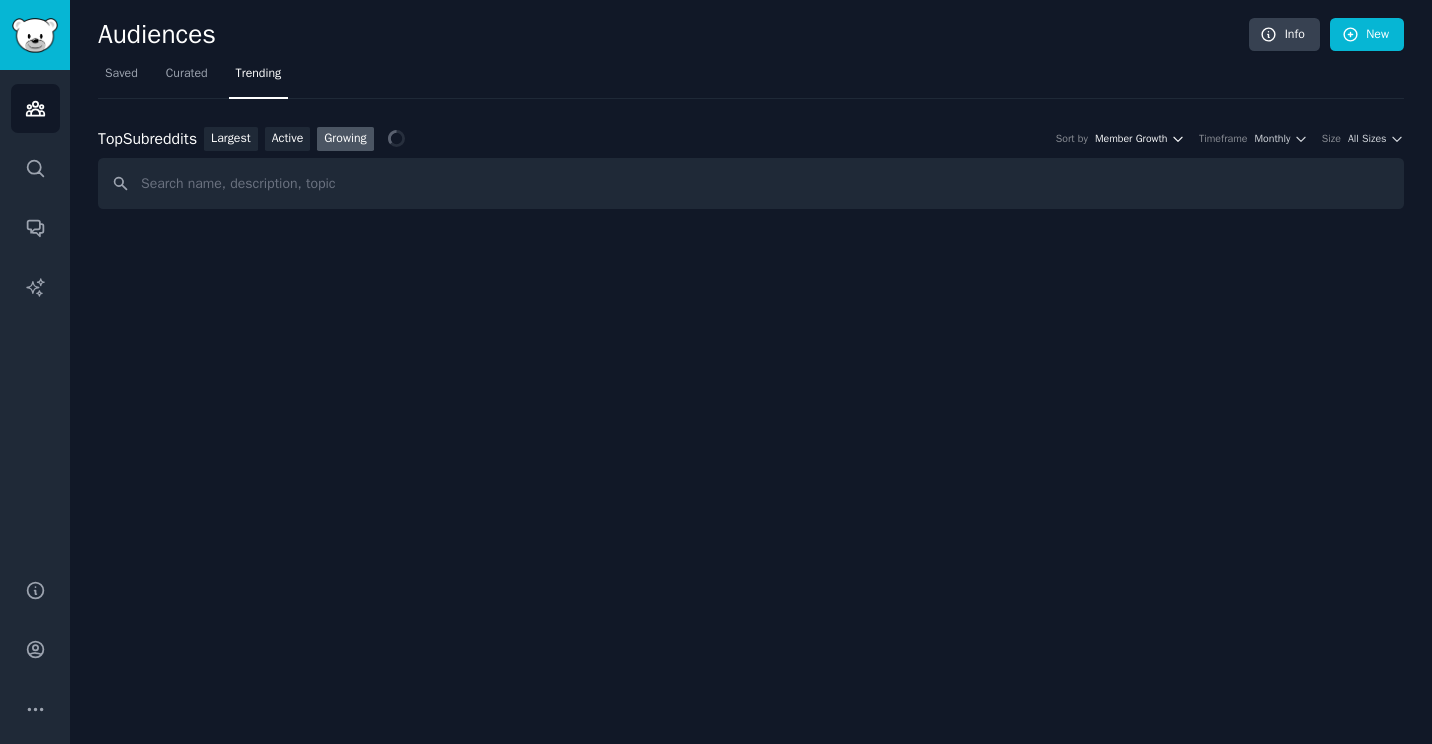 click on "Member Growth" at bounding box center [1131, 139] 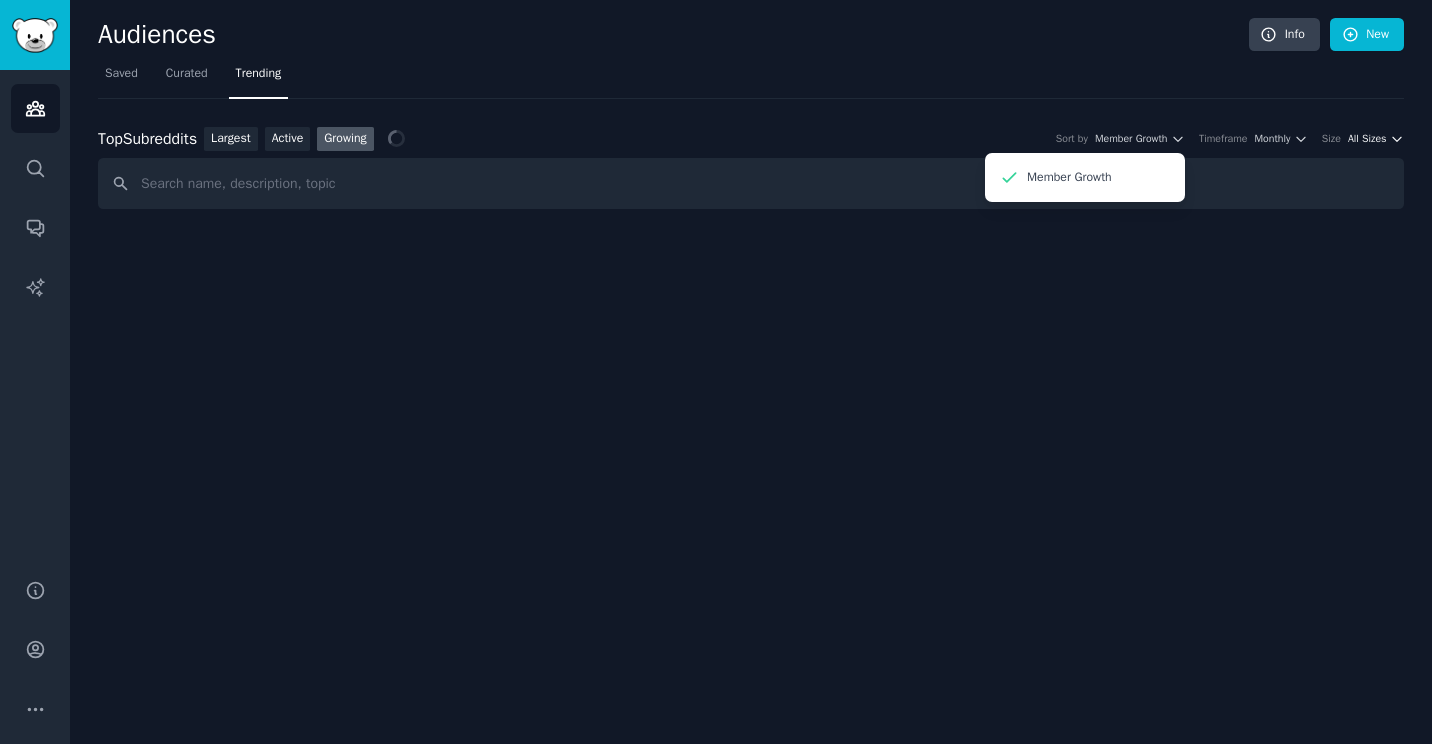 click on "All Sizes" at bounding box center (1367, 139) 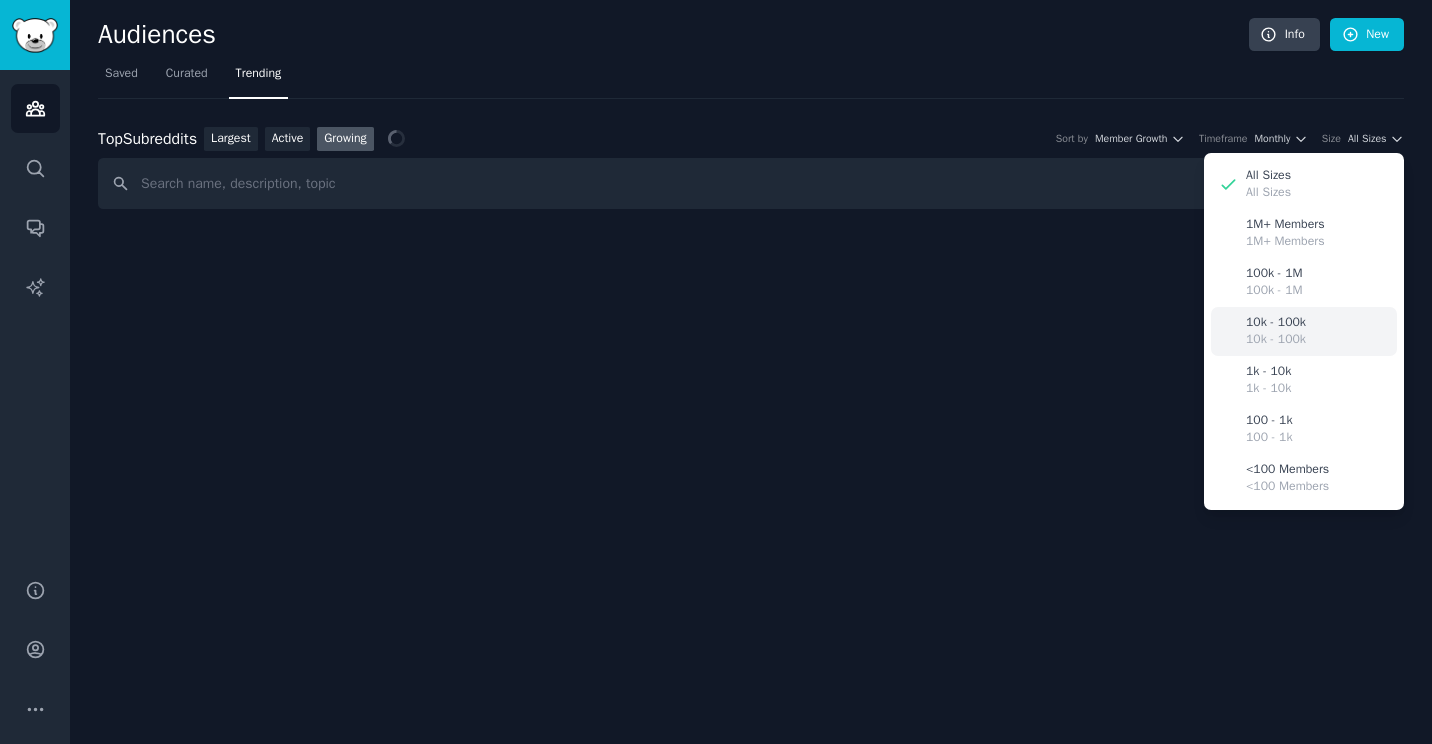 click on "10k - 100k" at bounding box center (1276, 340) 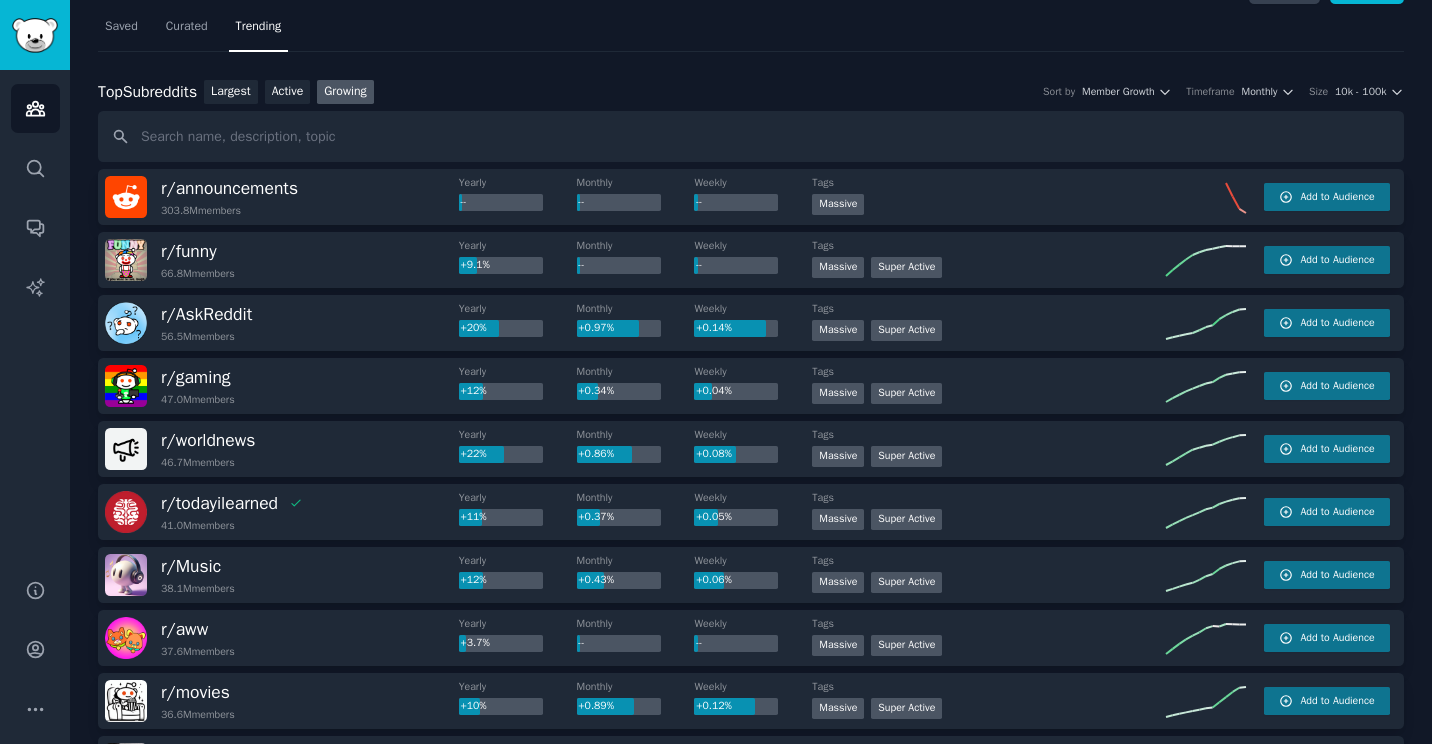 scroll, scrollTop: 0, scrollLeft: 0, axis: both 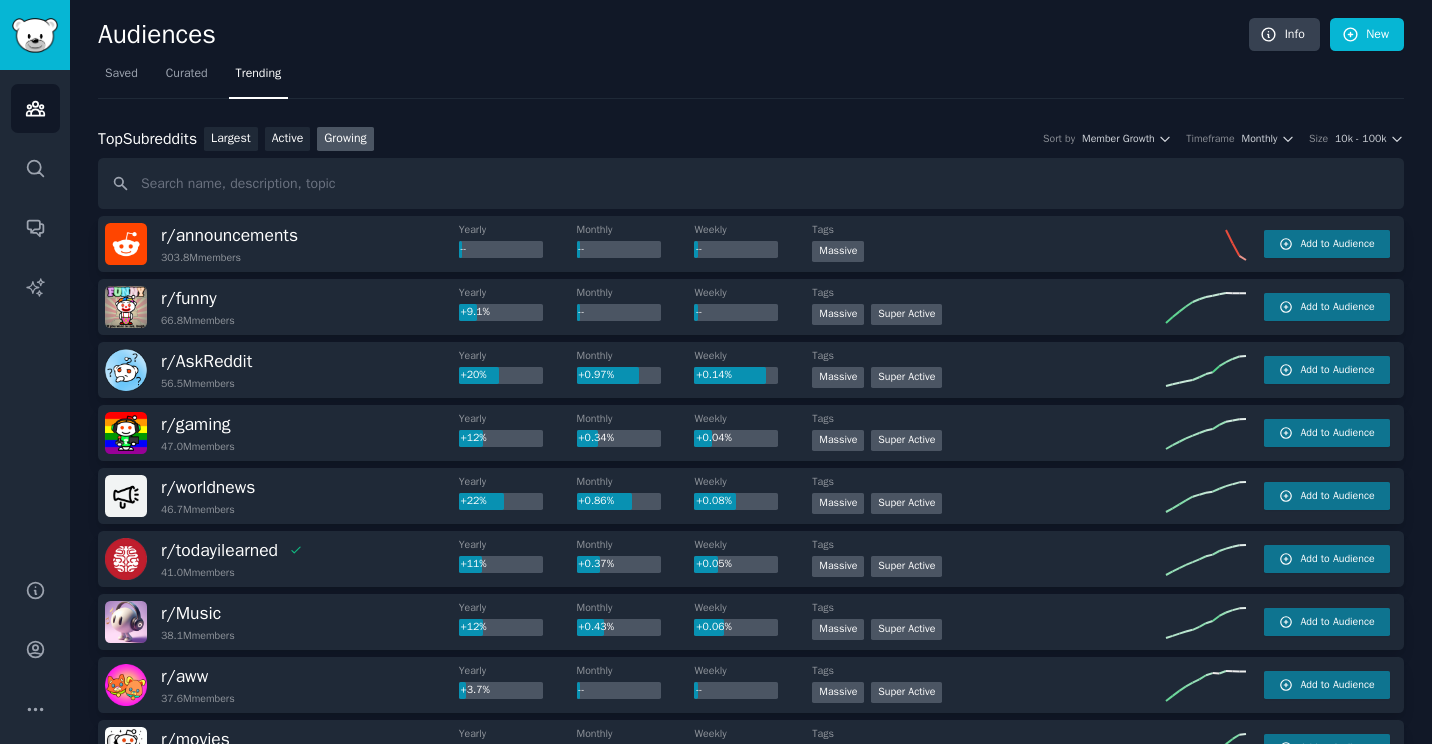 click on "Monthly" at bounding box center (636, 230) 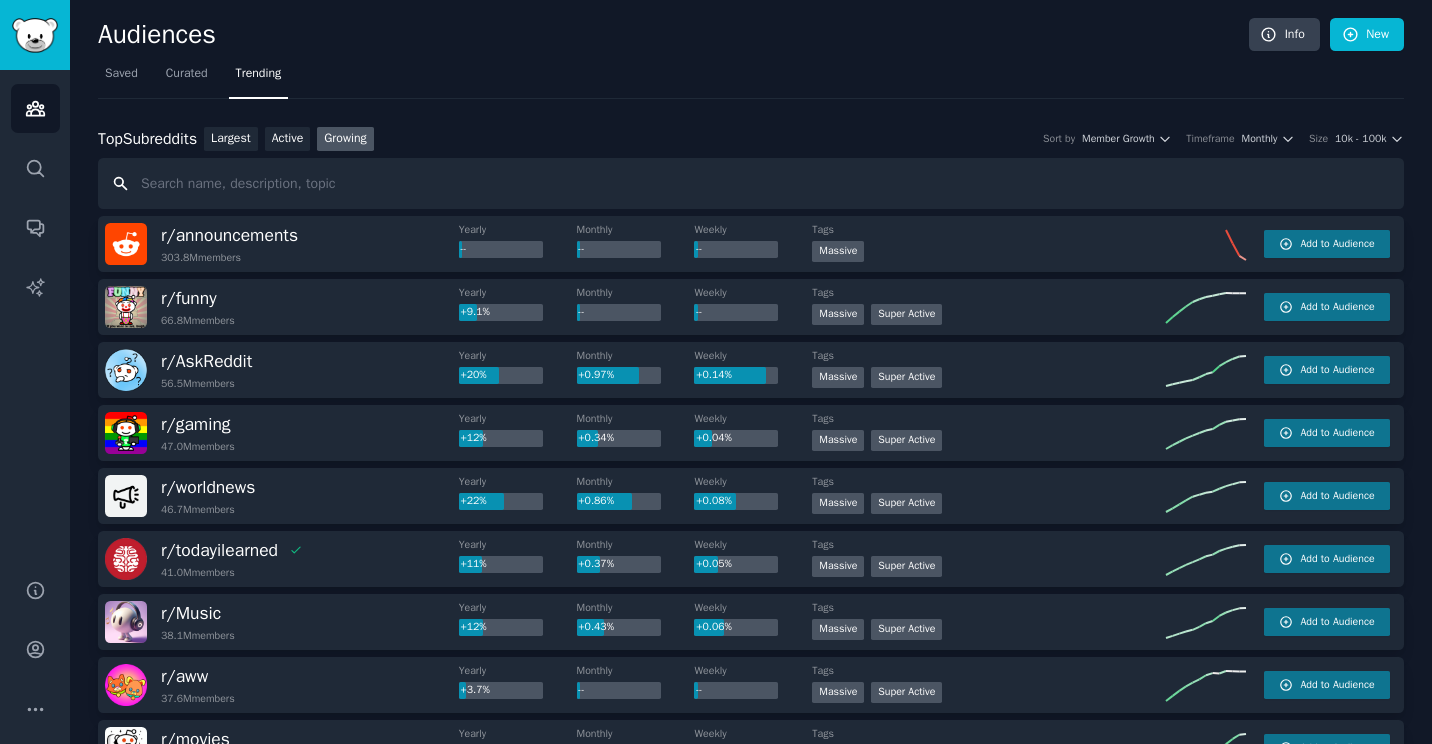 click at bounding box center [751, 183] 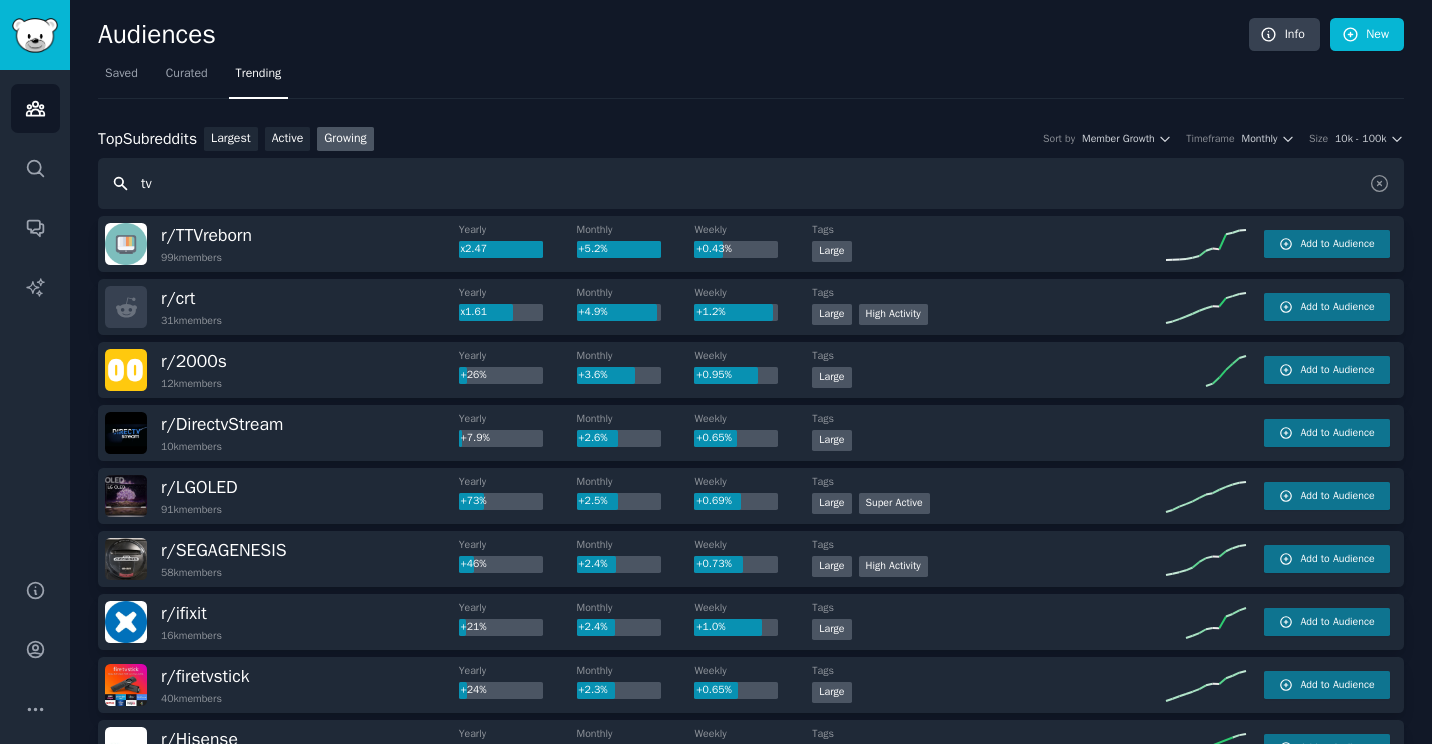 type on "t" 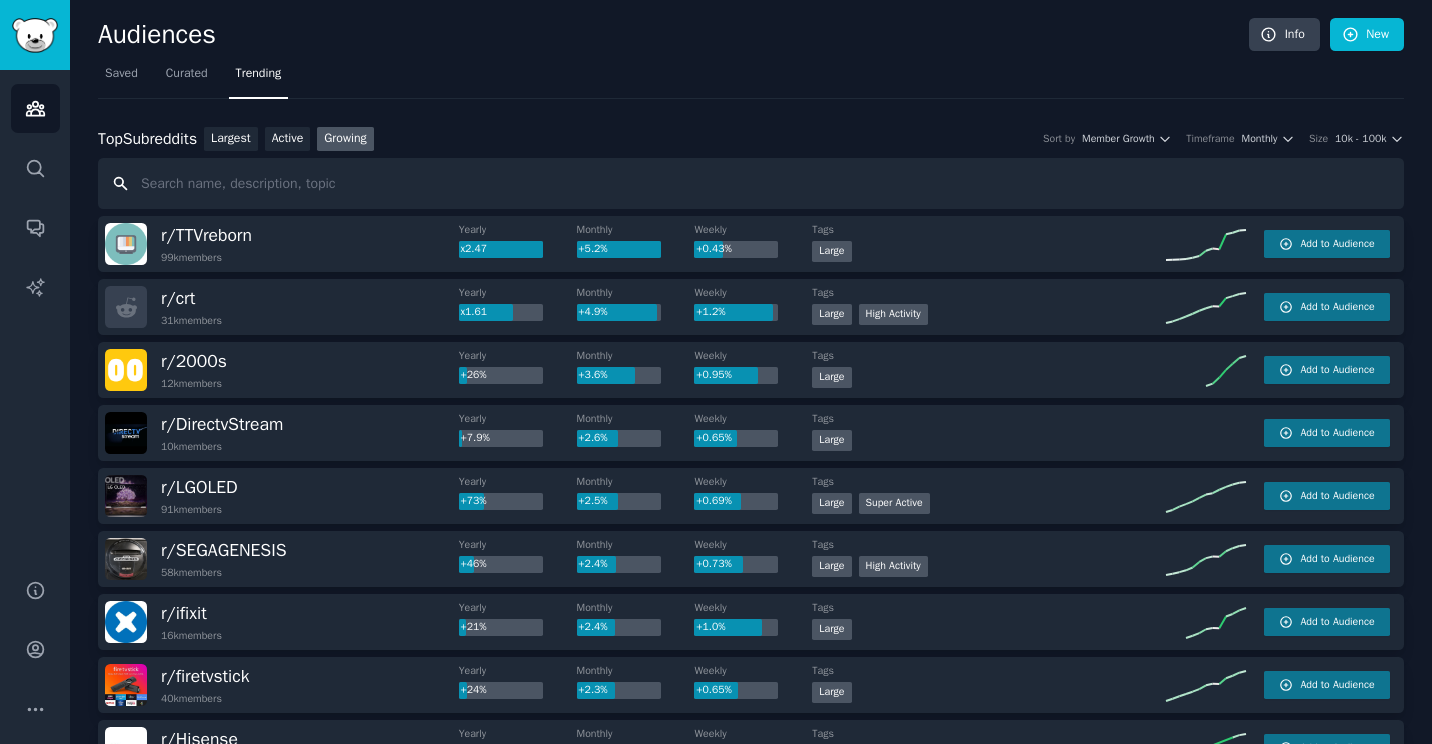 type 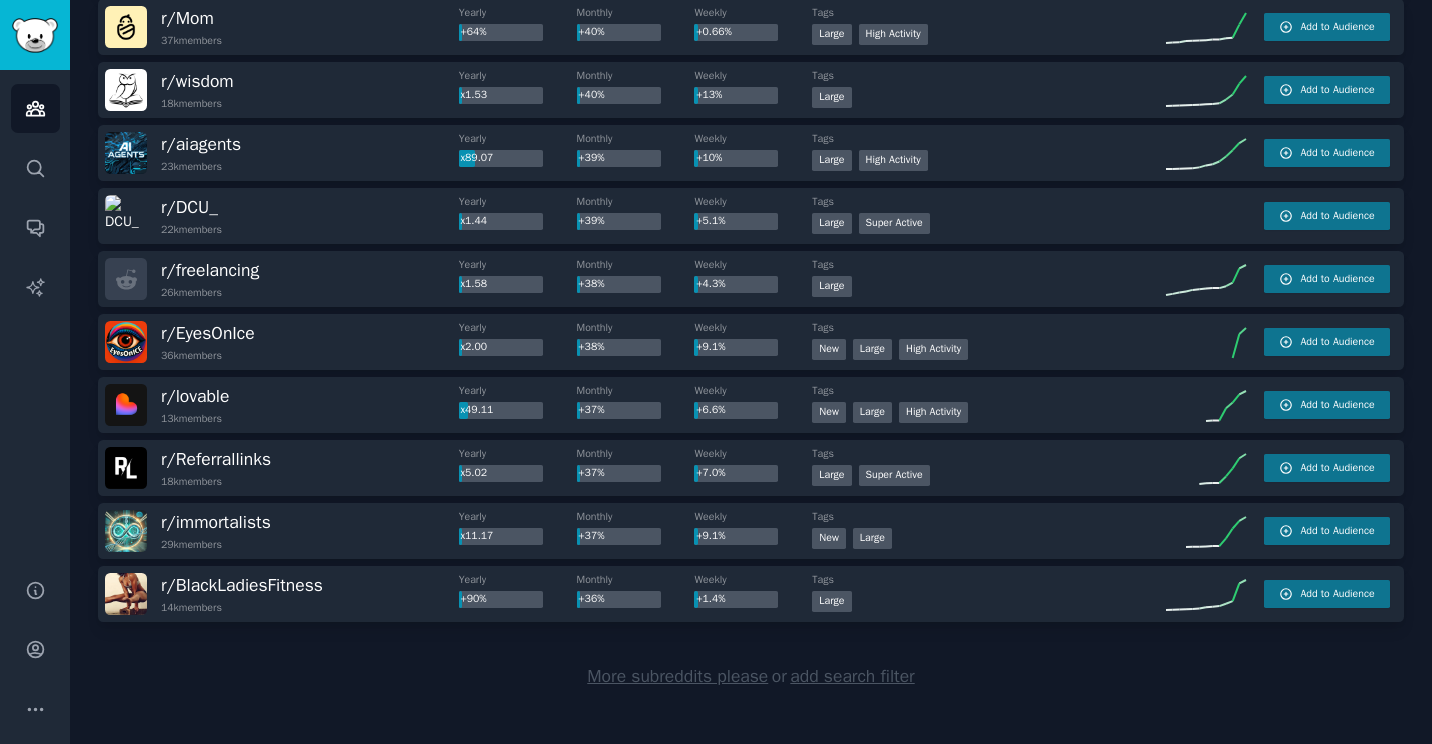 scroll, scrollTop: 2751, scrollLeft: 0, axis: vertical 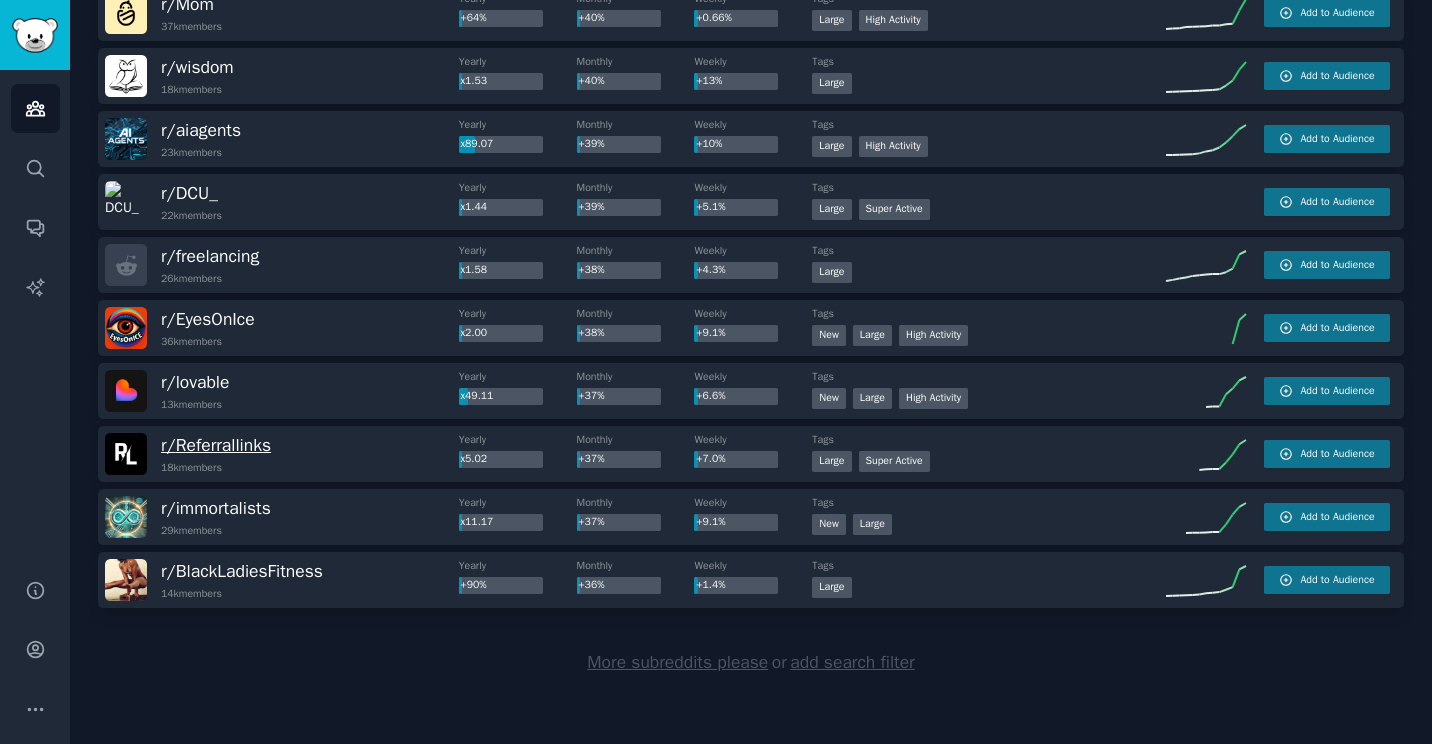 click on "r/ Referrallinks" at bounding box center [216, 445] 